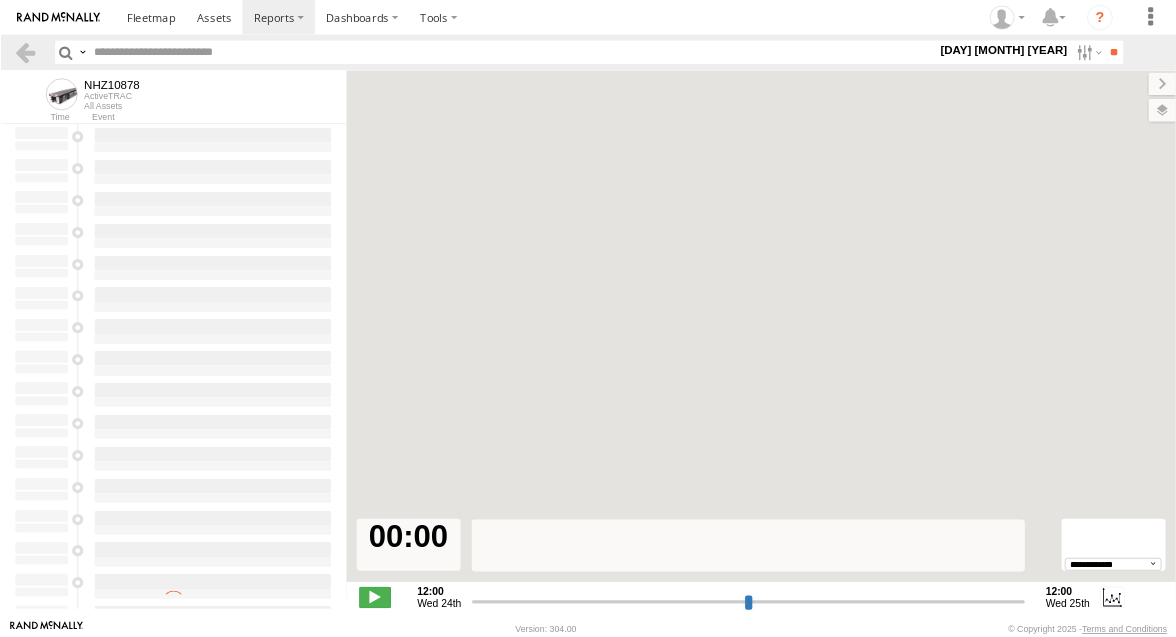 scroll, scrollTop: 0, scrollLeft: 0, axis: both 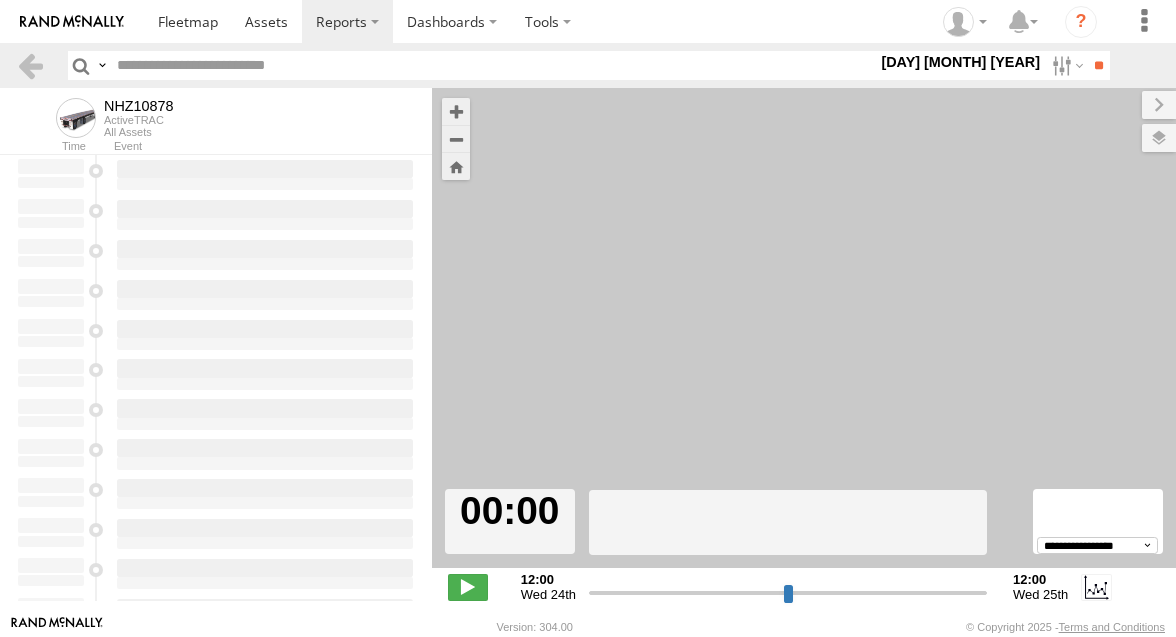 type on "**********" 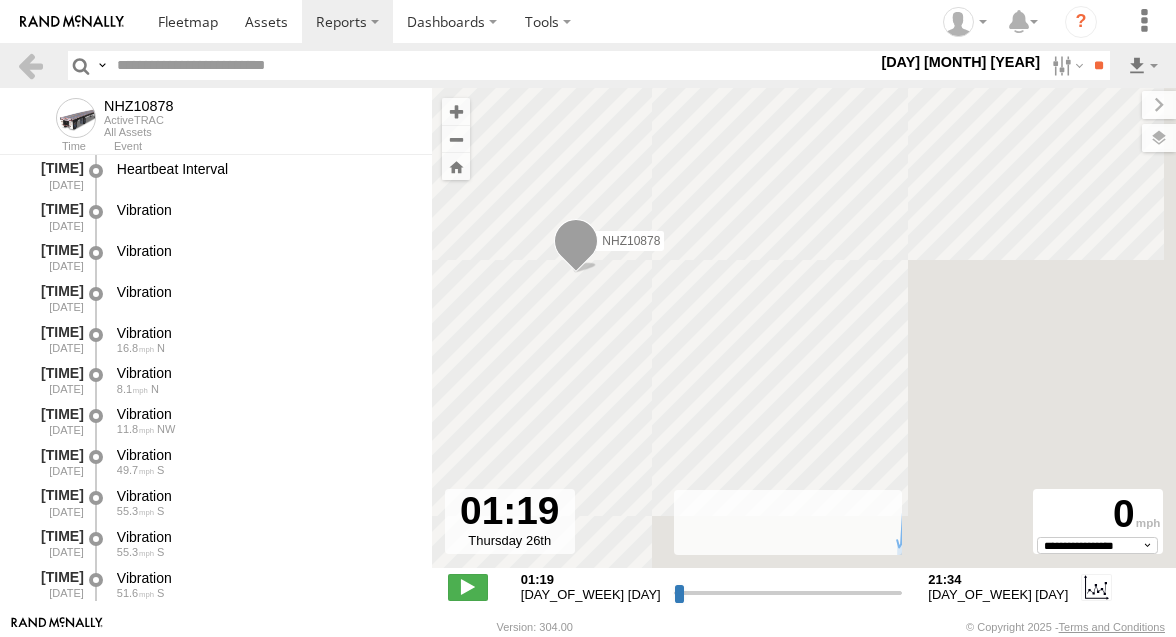 click at bounding box center (493, 65) 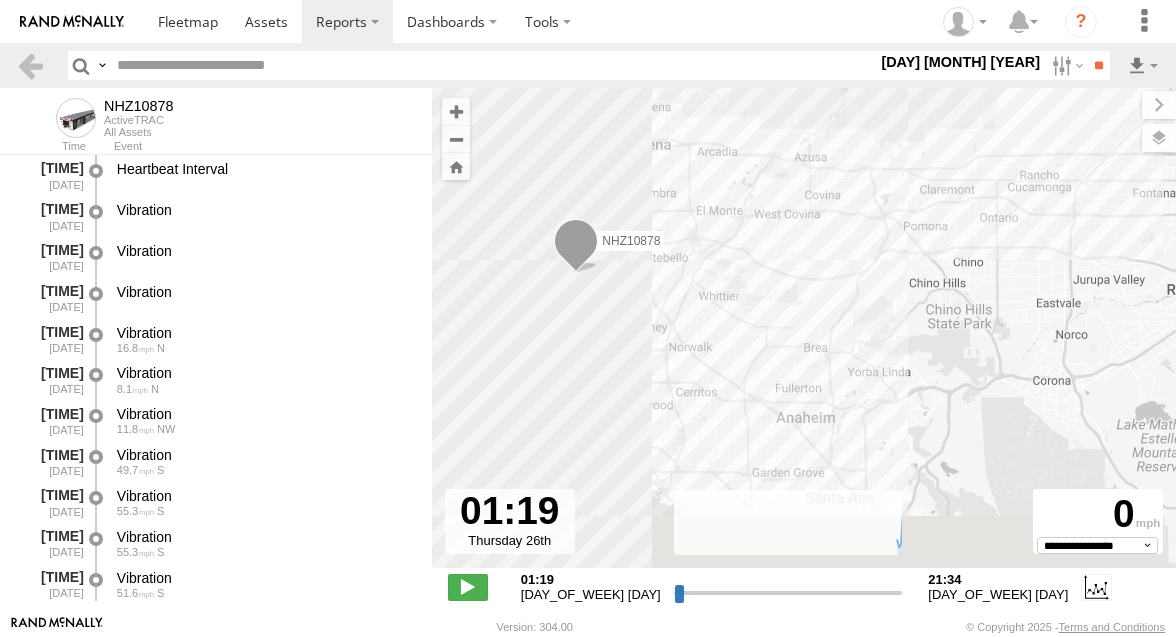 paste on "********" 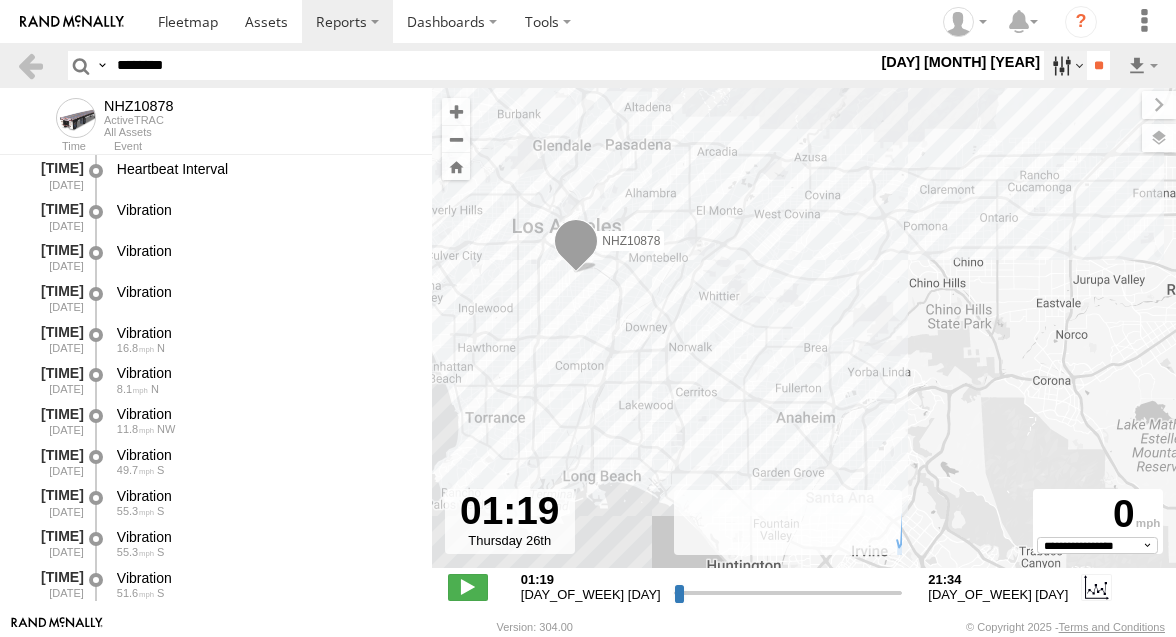 type on "********" 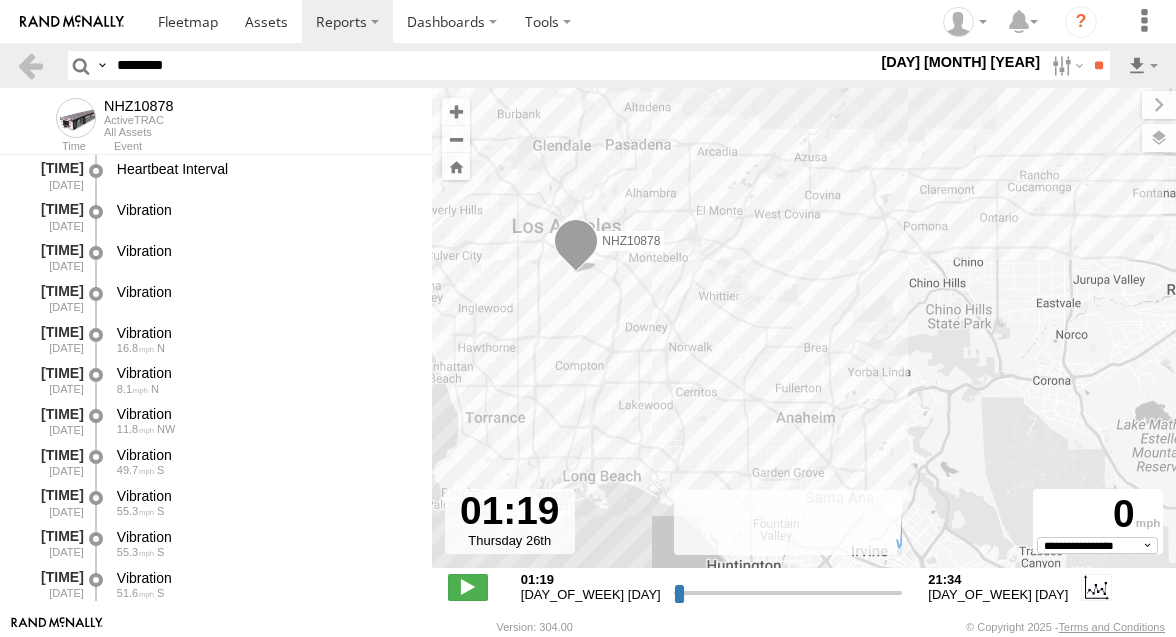 click at bounding box center (0, 0) 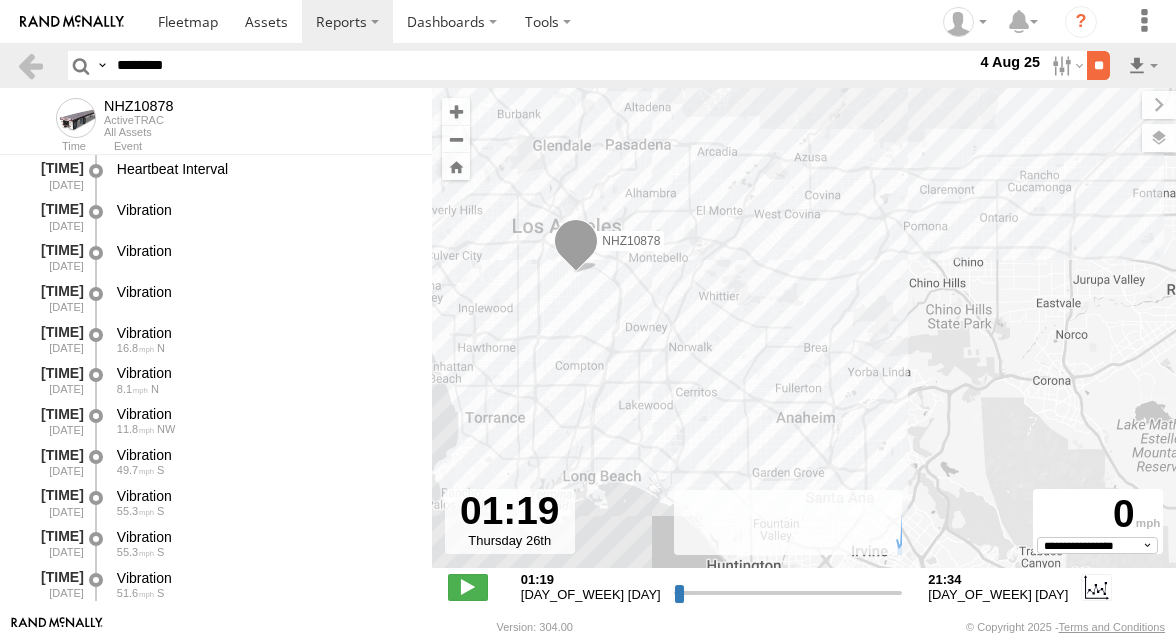 click on "**" at bounding box center [1098, 65] 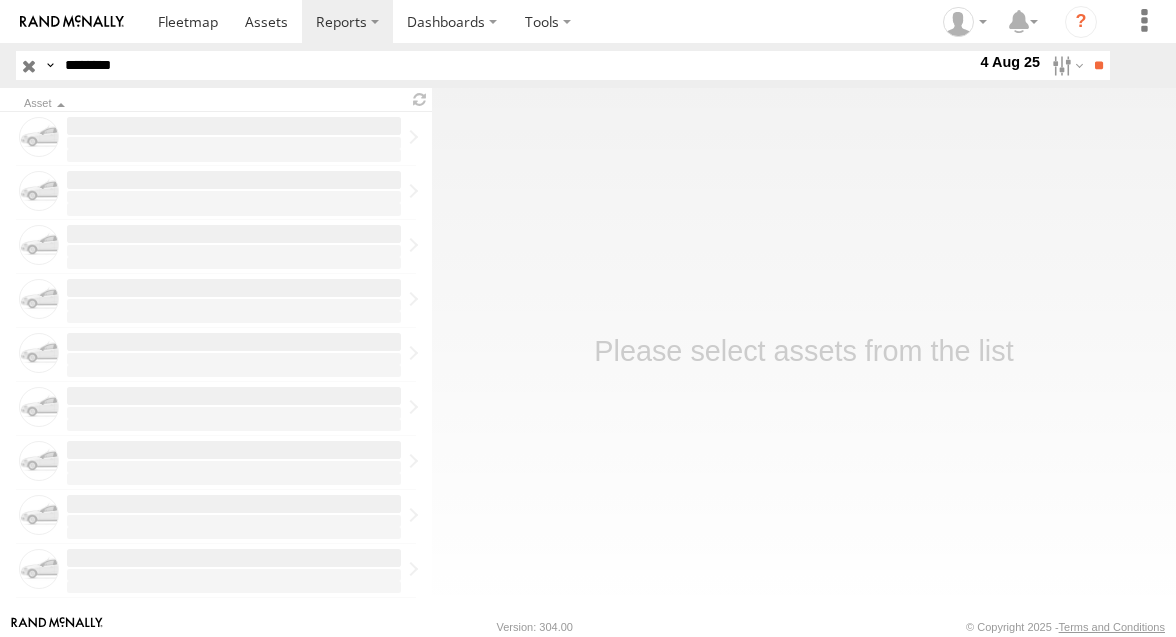 scroll, scrollTop: 0, scrollLeft: 0, axis: both 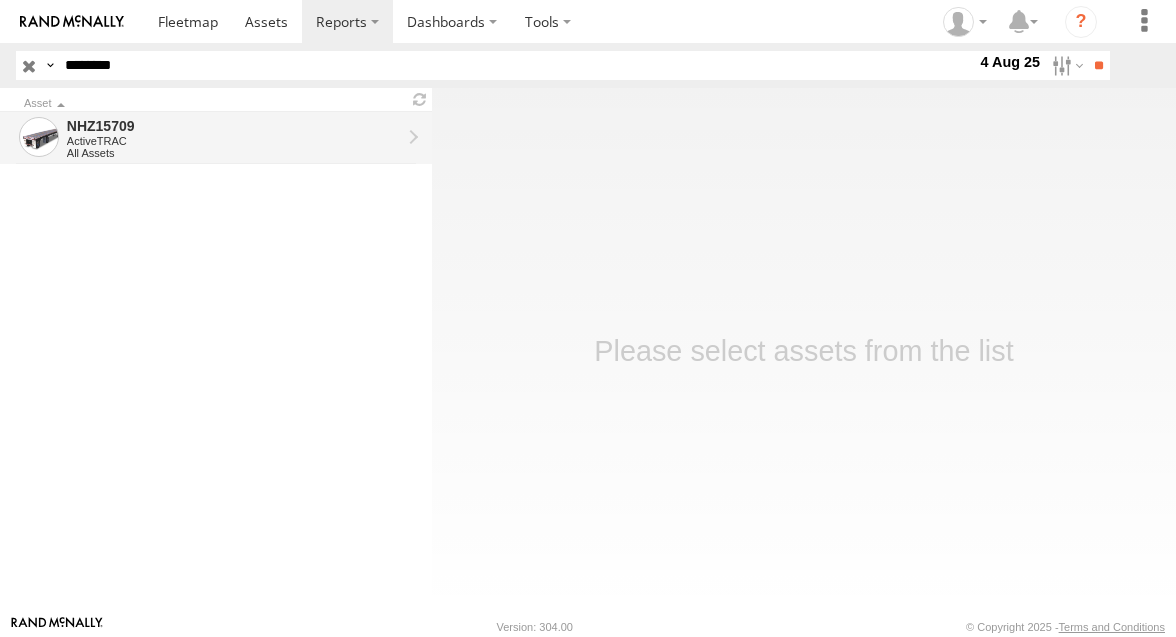 click on "NHZ15709" at bounding box center [234, 126] 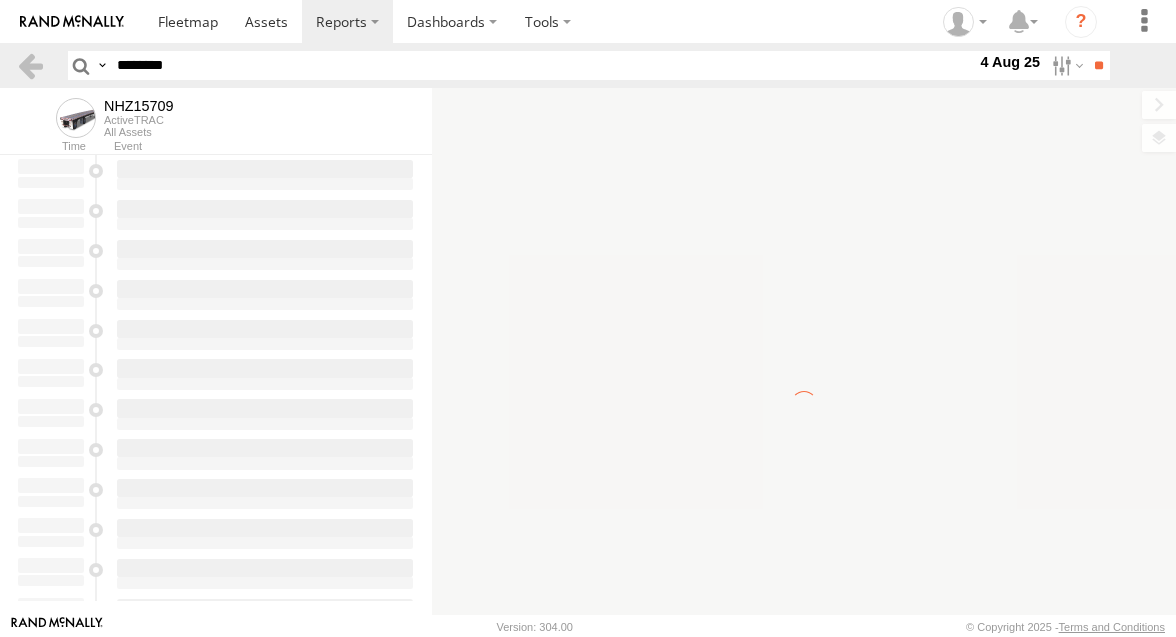 scroll, scrollTop: 0, scrollLeft: 0, axis: both 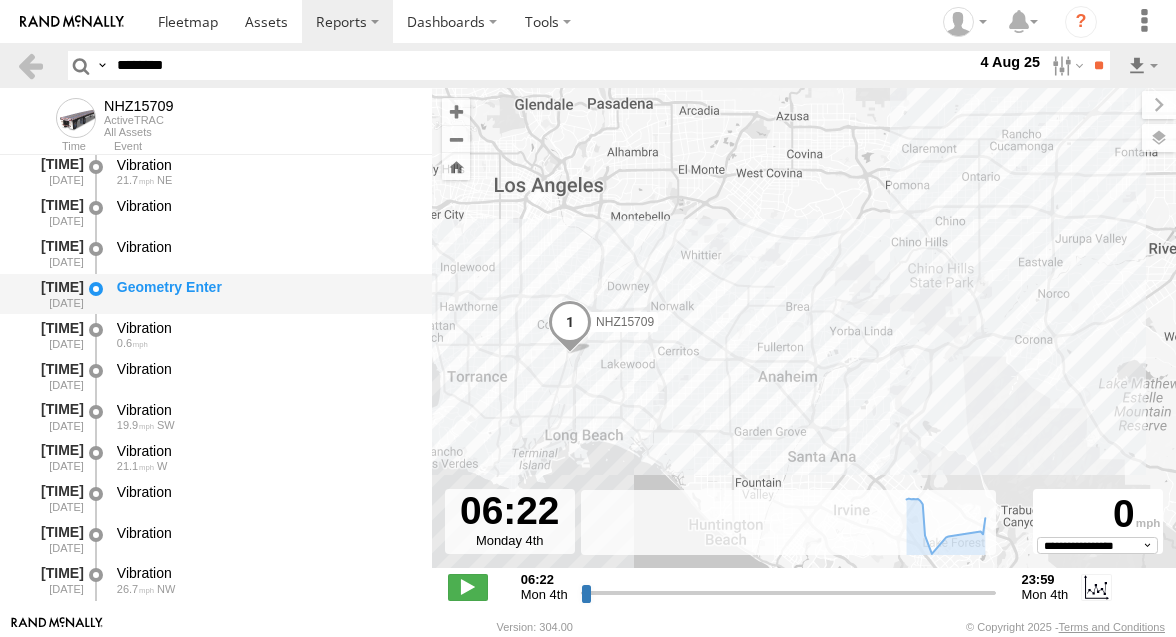 click on "Geometry Enter" at bounding box center (265, 294) 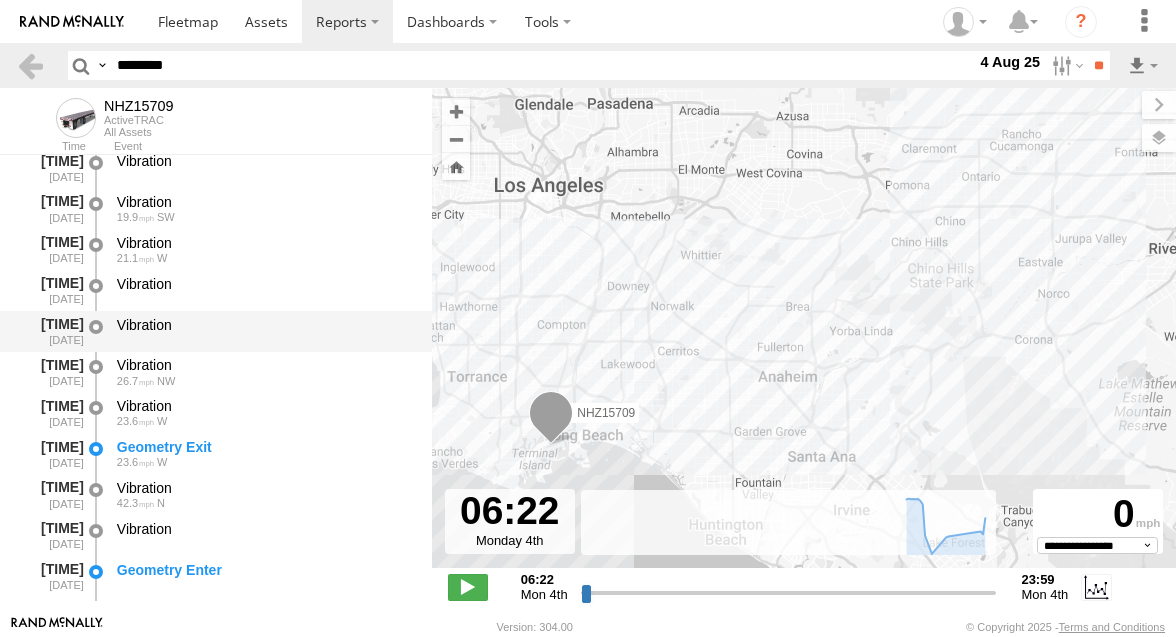scroll, scrollTop: 837, scrollLeft: 0, axis: vertical 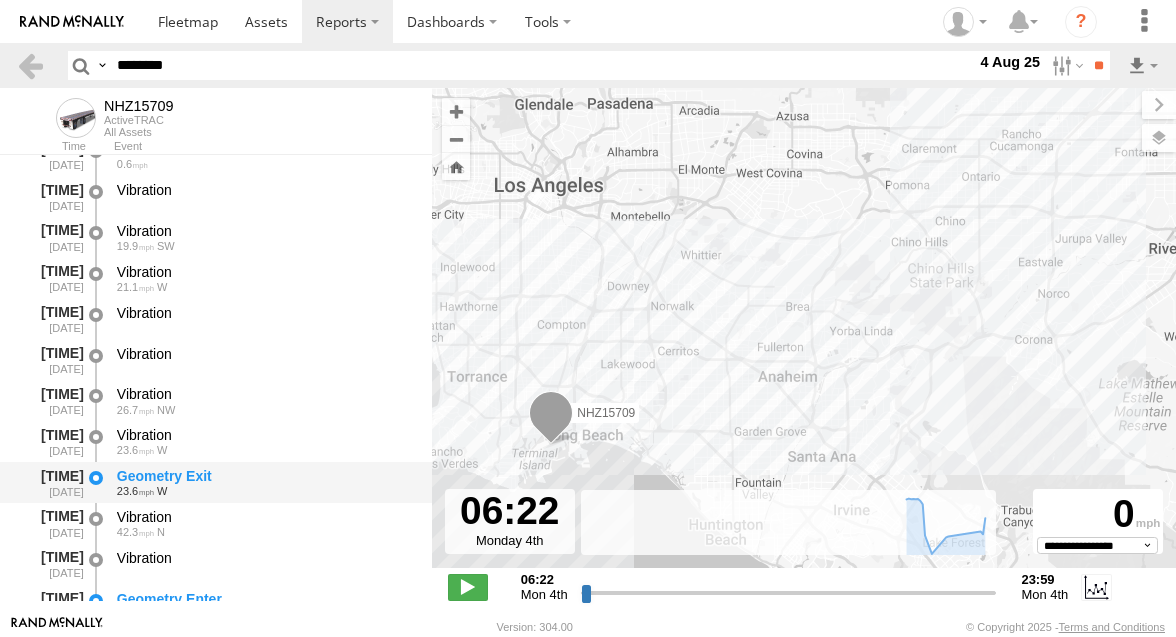 click on "Geometry Exit" at bounding box center [265, 476] 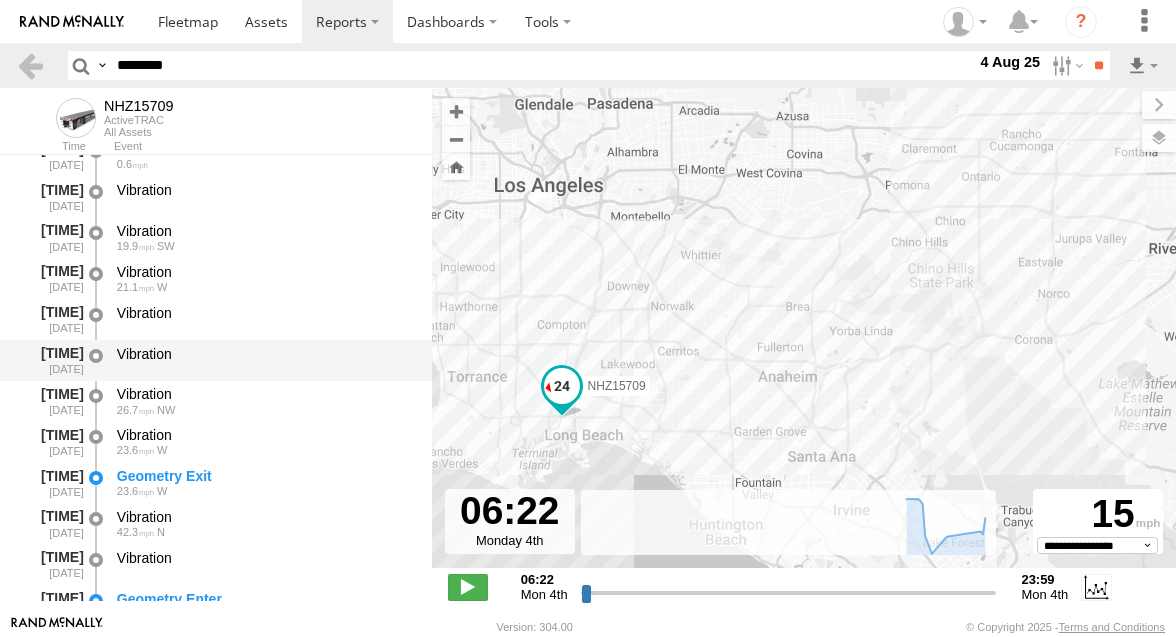 click on "Vibration" at bounding box center [265, 354] 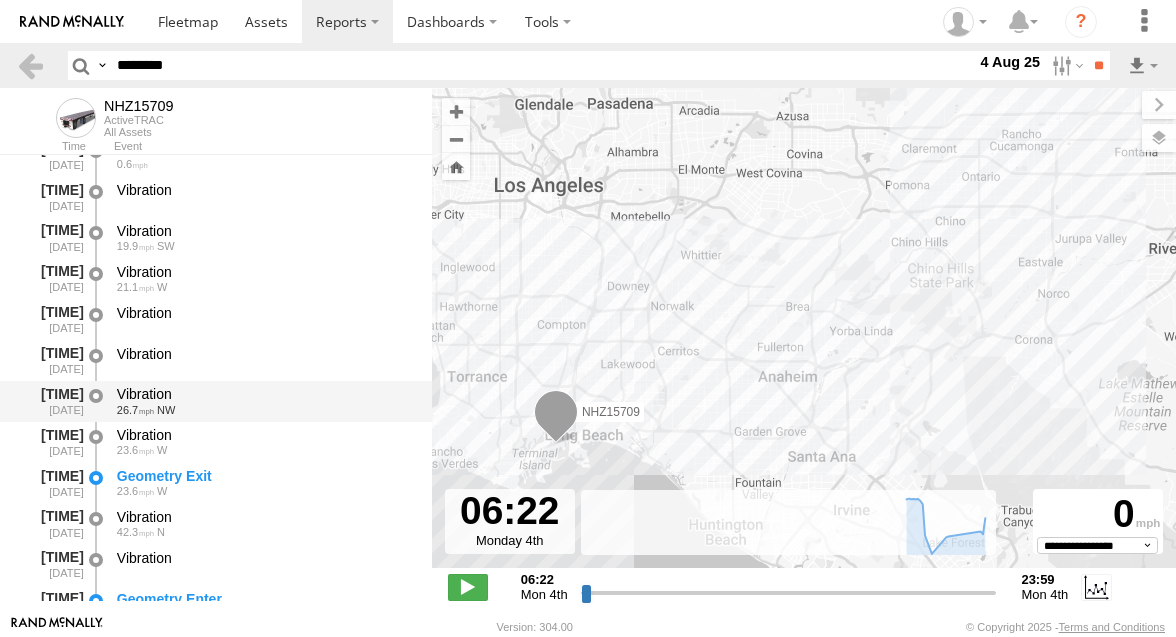 click on "Vibration
26.7
NW" at bounding box center (265, 401) 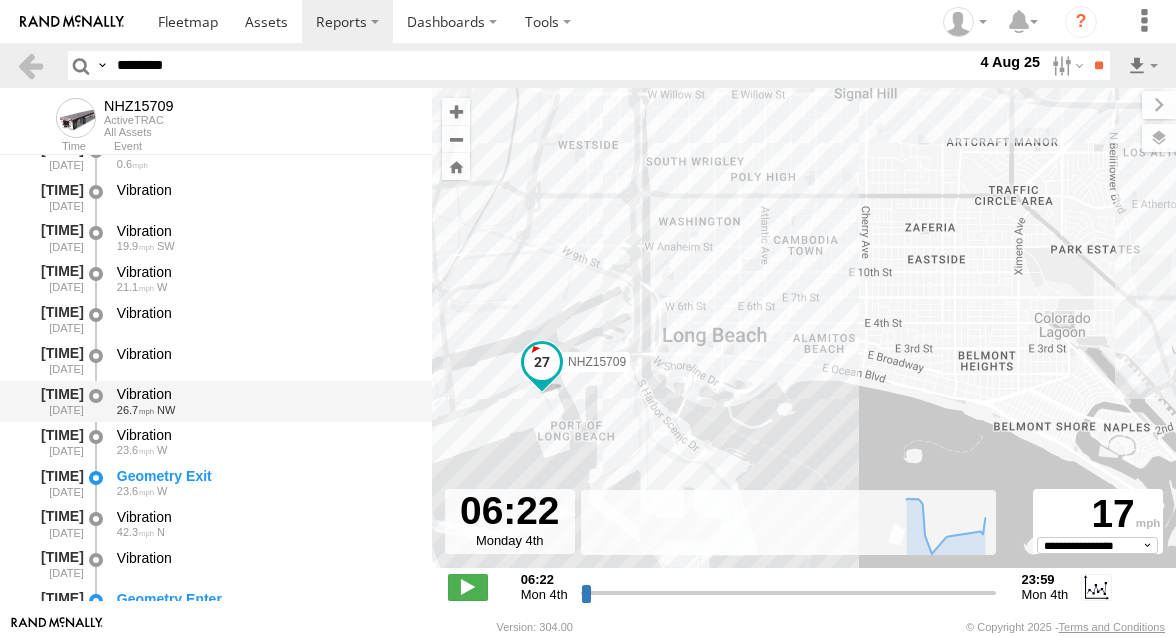 click on "Vibration" at bounding box center (265, 394) 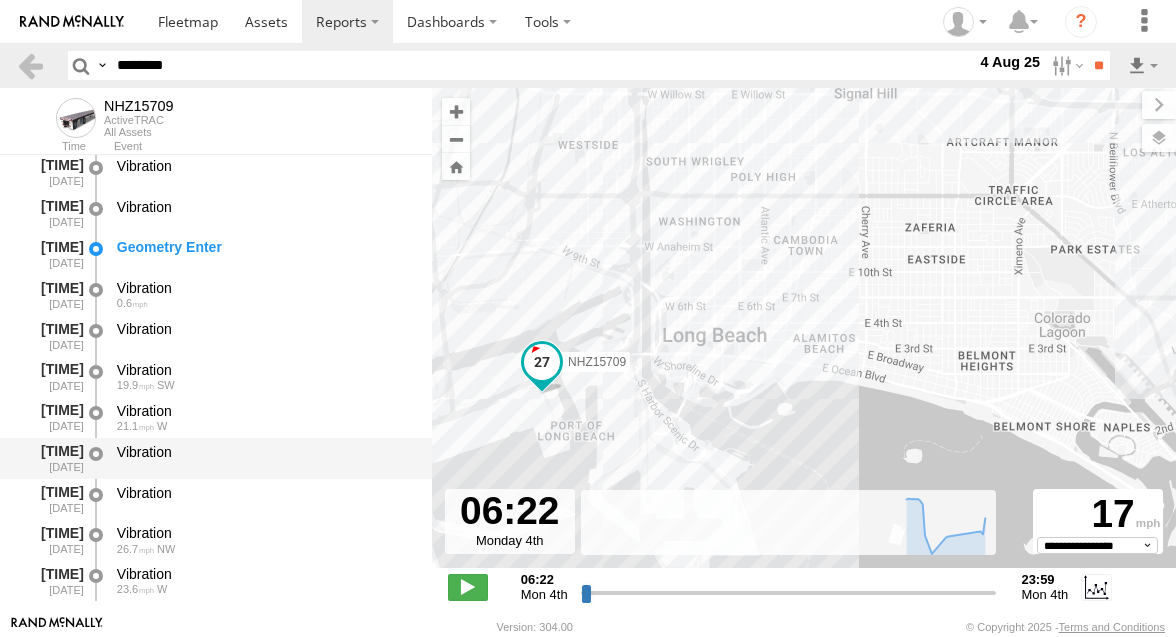 scroll, scrollTop: 690, scrollLeft: 0, axis: vertical 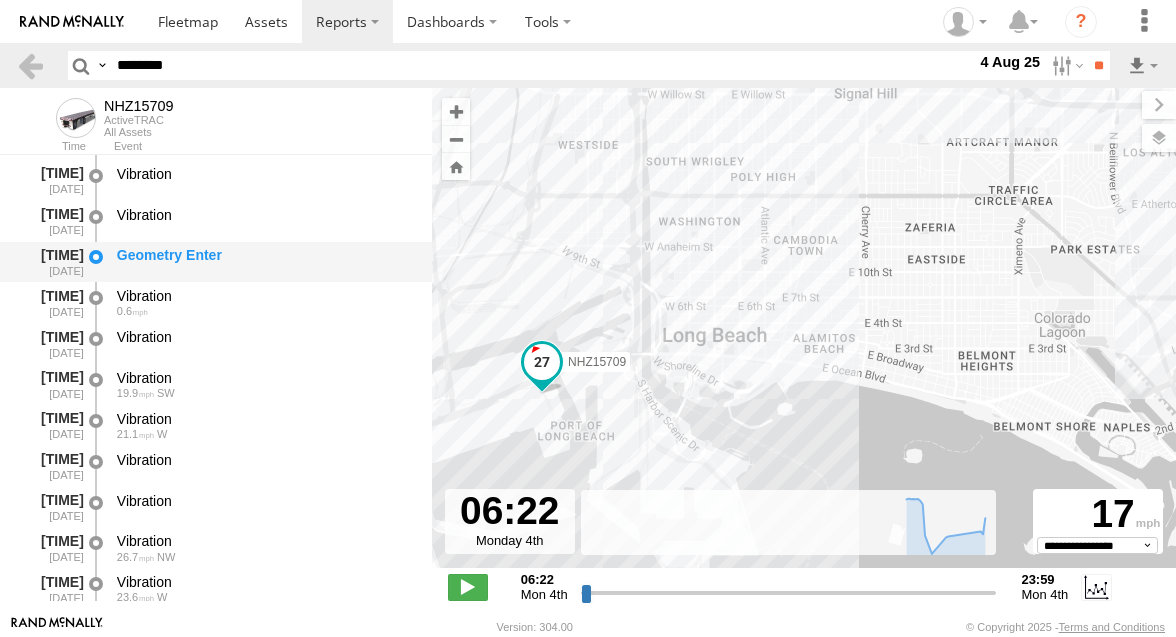 click on "Geometry Enter" at bounding box center (265, 262) 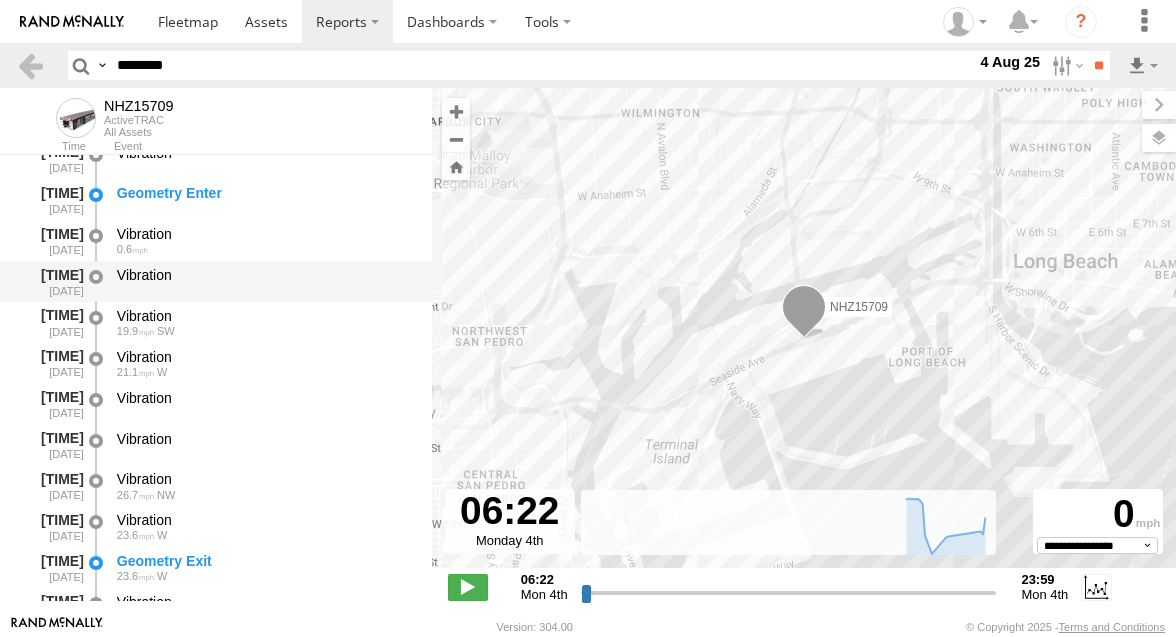 scroll, scrollTop: 752, scrollLeft: 0, axis: vertical 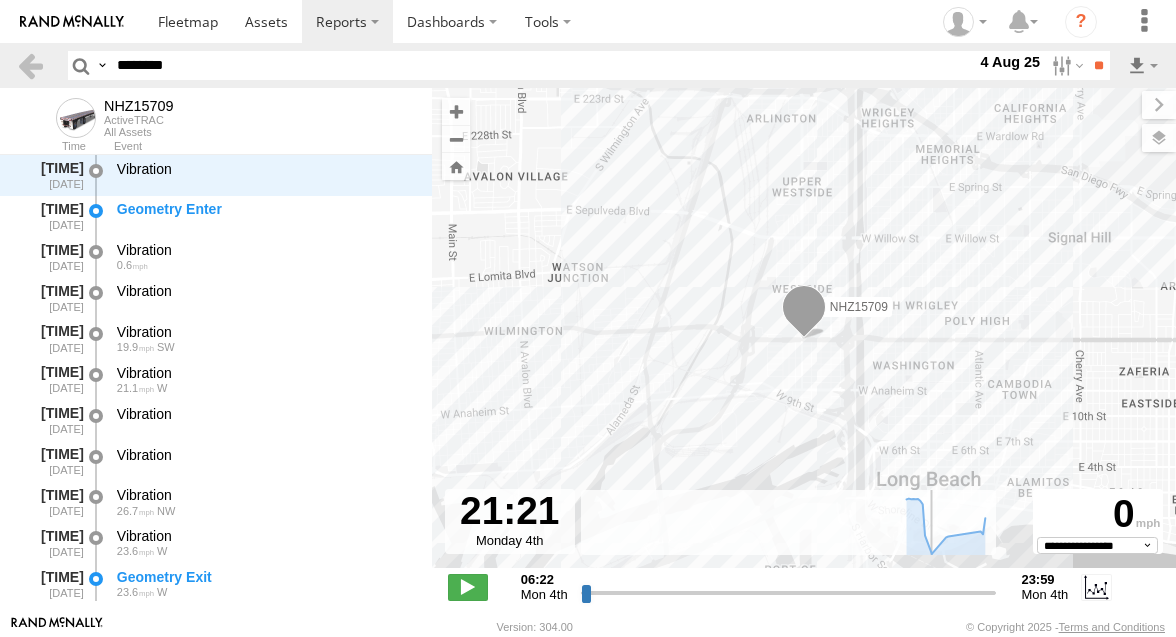 drag, startPoint x: 588, startPoint y: 589, endPoint x: 928, endPoint y: 591, distance: 340.0059 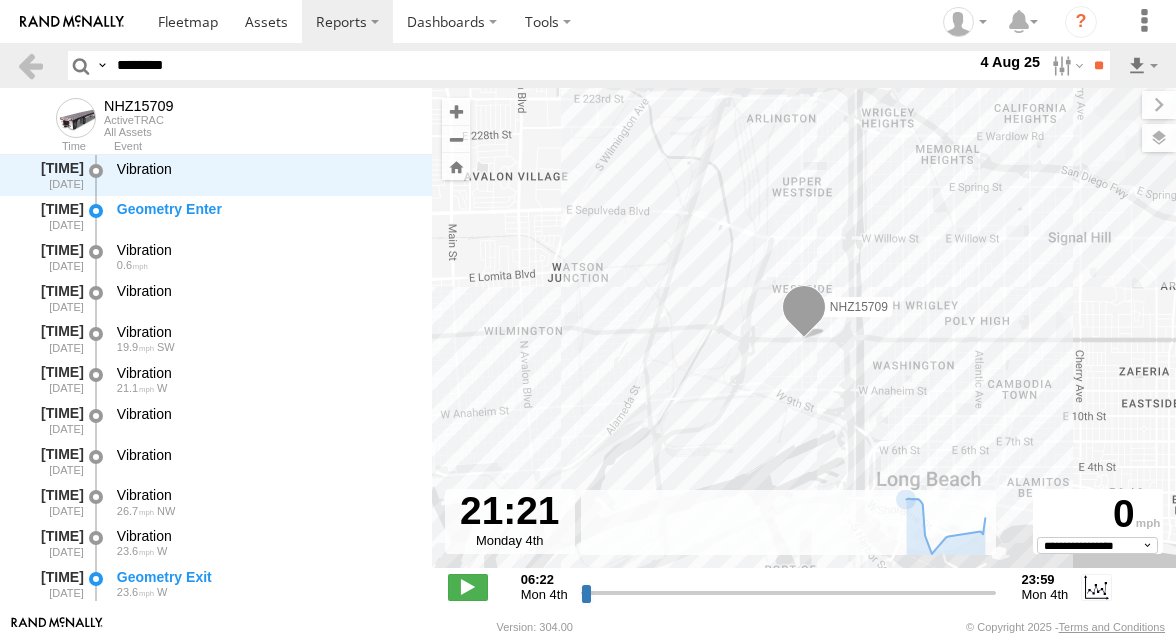click on "NHZ15709" at bounding box center [804, 338] 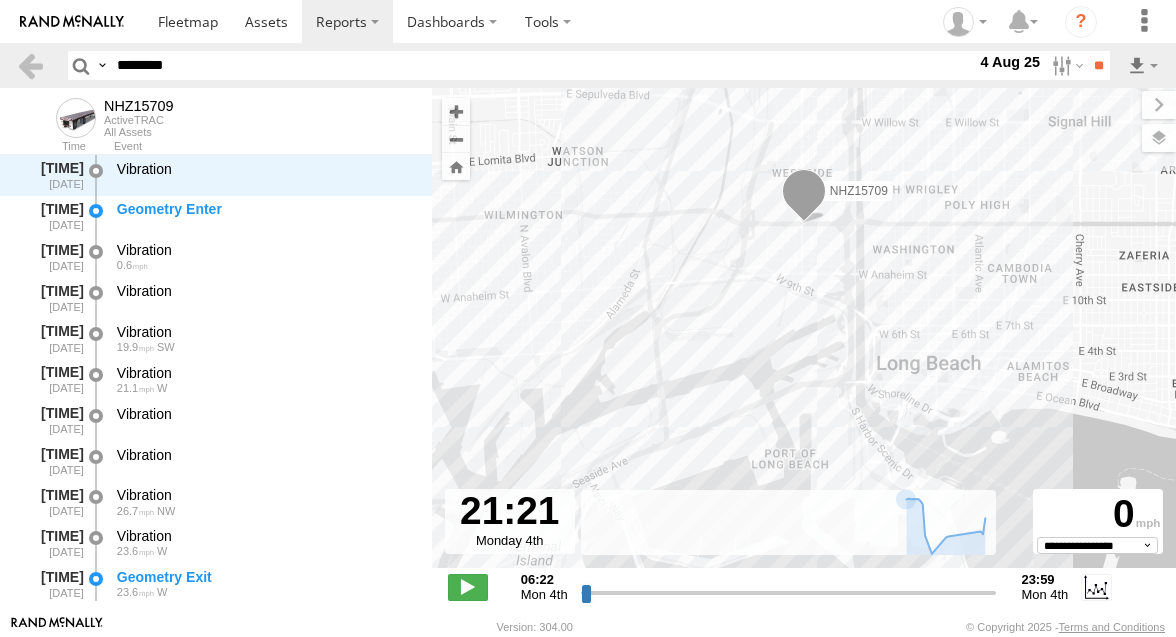 drag, startPoint x: 791, startPoint y: 435, endPoint x: 787, endPoint y: 309, distance: 126.06348 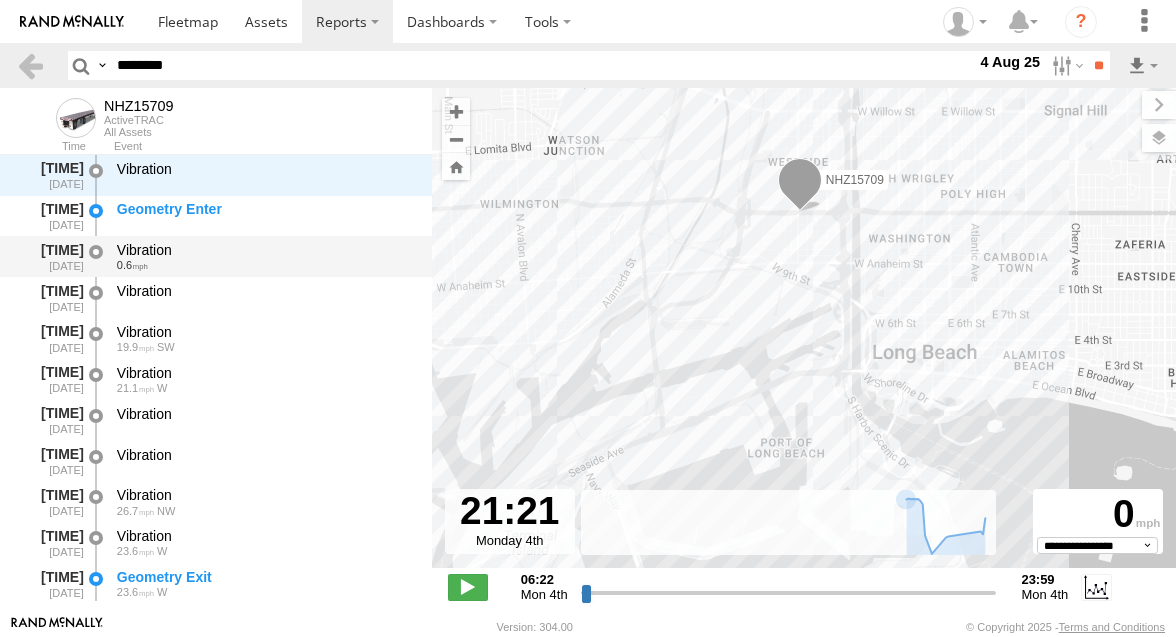 scroll, scrollTop: 746, scrollLeft: 0, axis: vertical 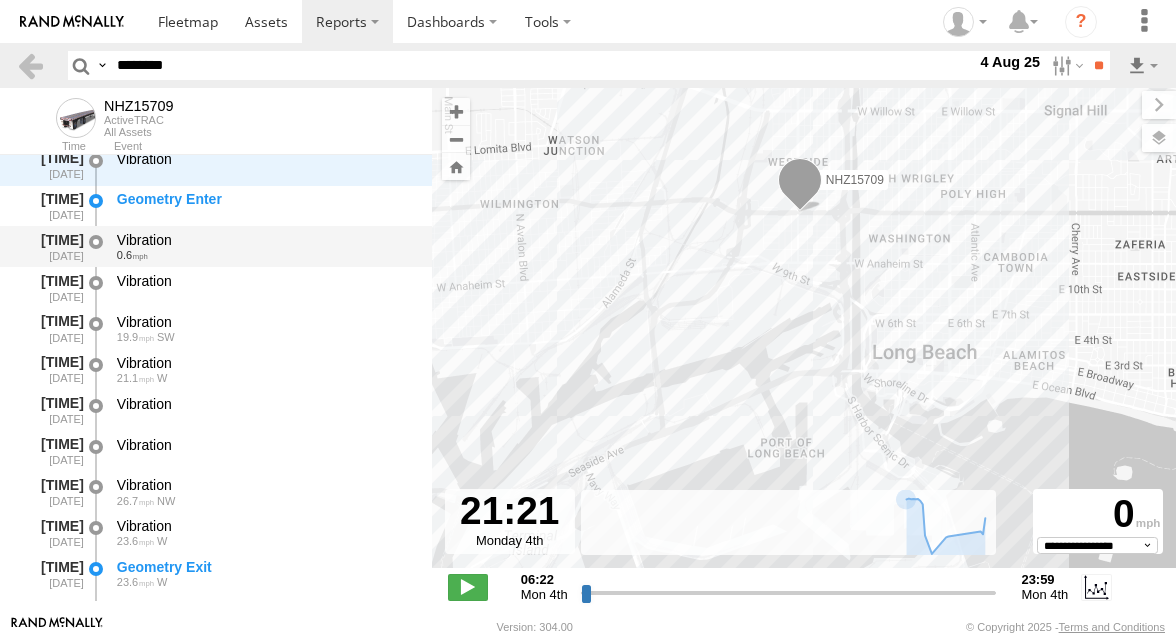 click on "Vibration" at bounding box center [265, 240] 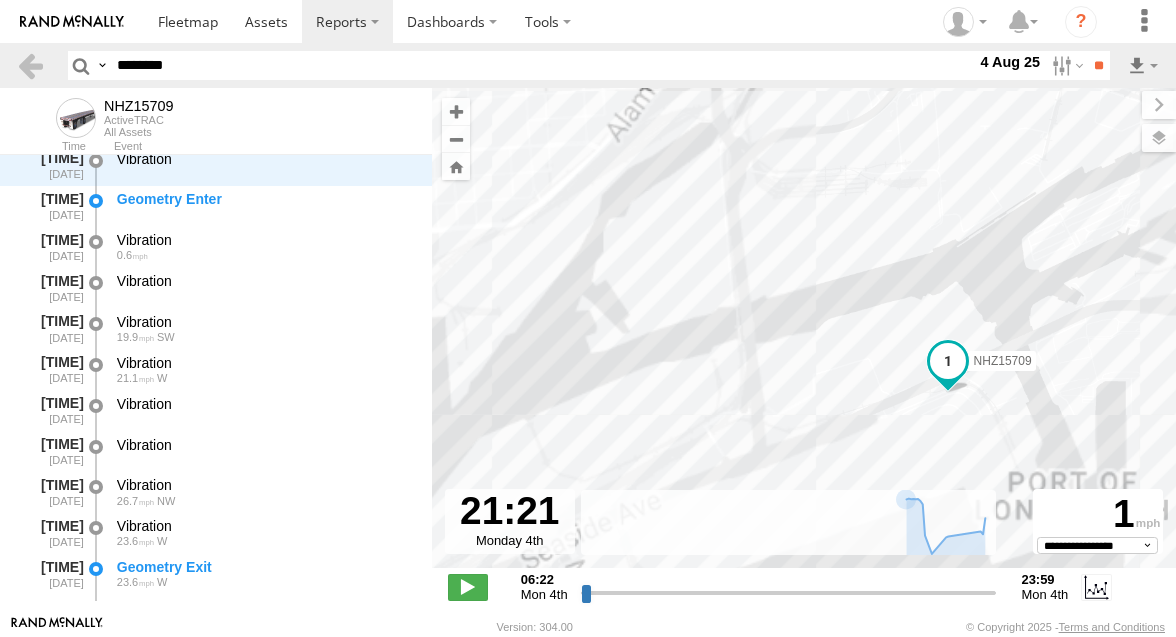 drag, startPoint x: 598, startPoint y: 413, endPoint x: 521, endPoint y: 281, distance: 152.81688 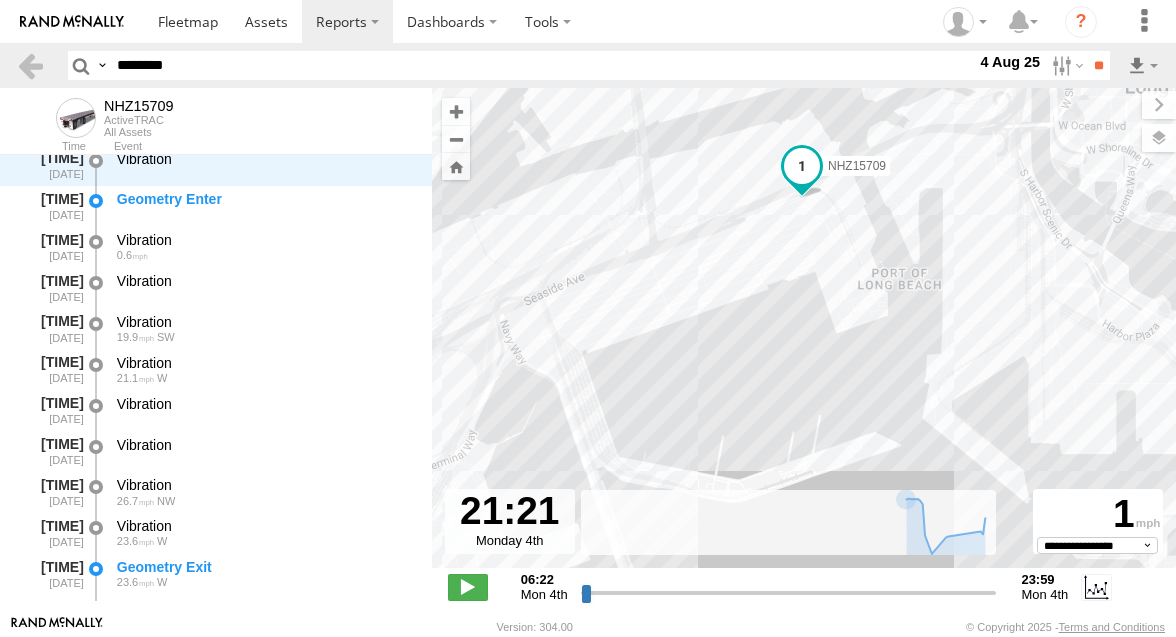 click on "NHZ15709" at bounding box center (804, 338) 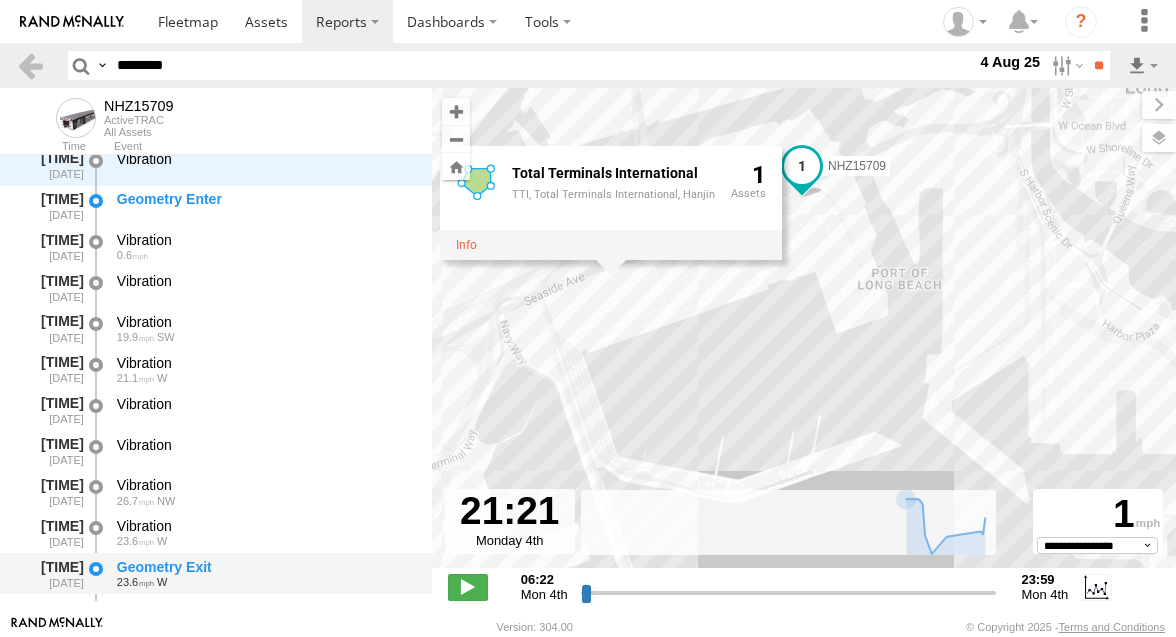 click on "Geometry Exit" at bounding box center [265, 567] 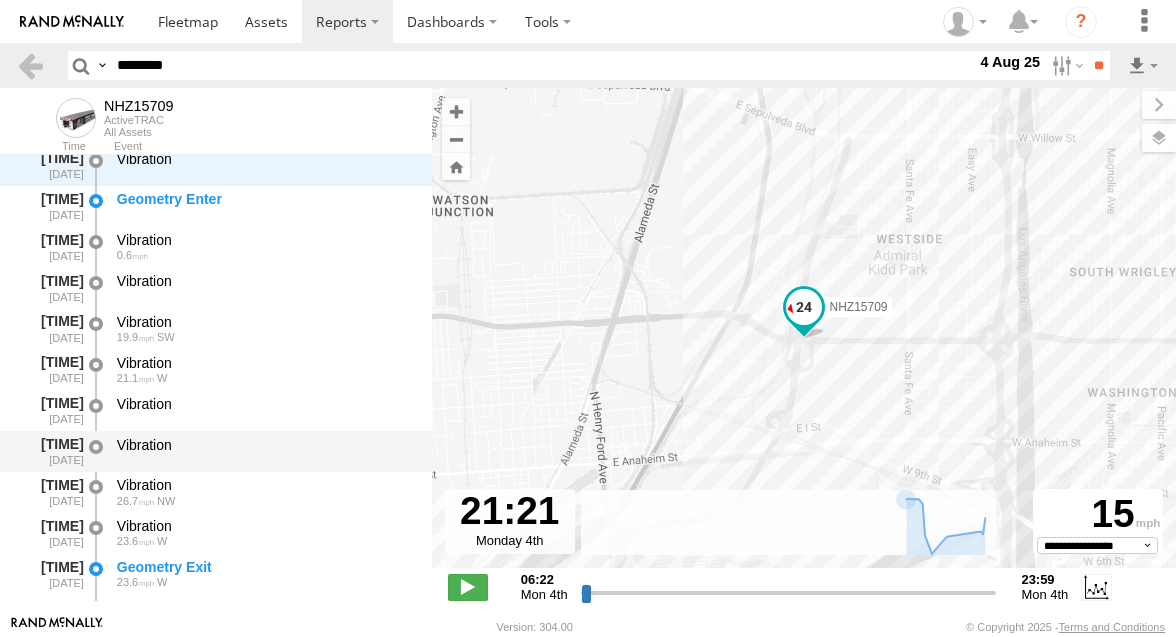click on "Vibration" at bounding box center (265, 445) 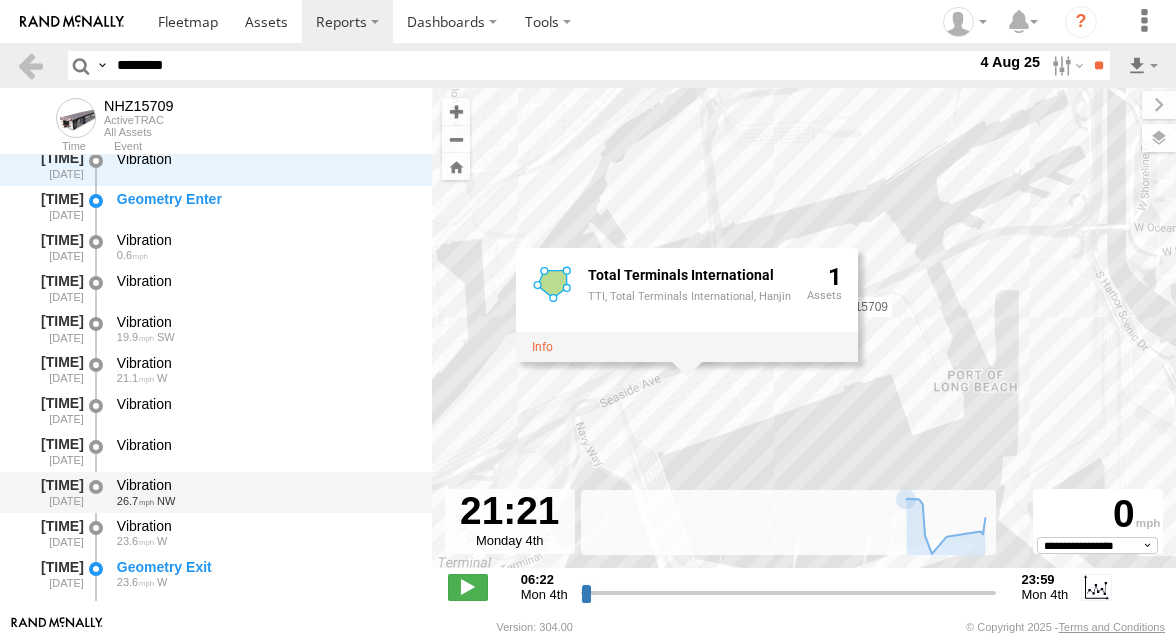 click on "Vibration
26.7
NW" at bounding box center (265, 492) 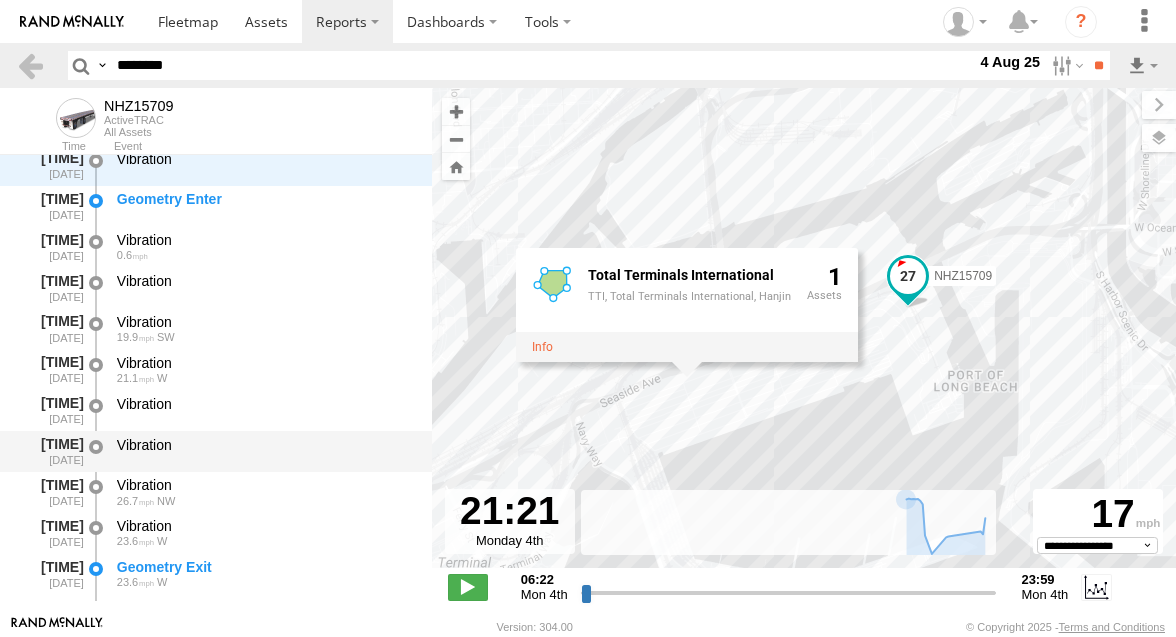 scroll, scrollTop: 721, scrollLeft: 0, axis: vertical 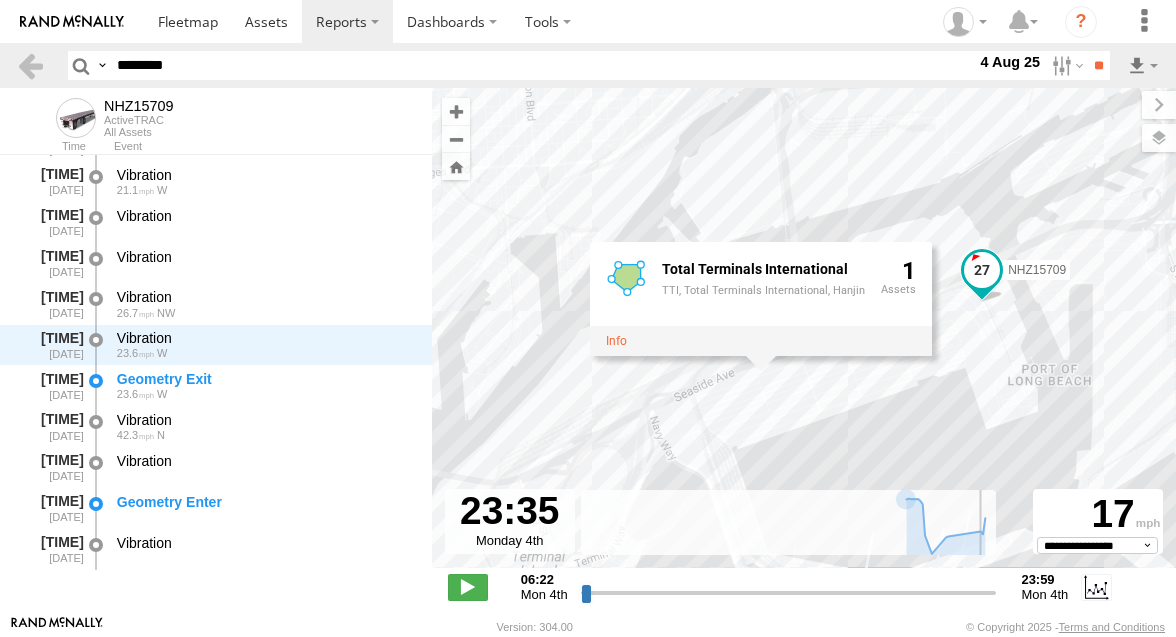 drag, startPoint x: 927, startPoint y: 595, endPoint x: 979, endPoint y: 591, distance: 52.153618 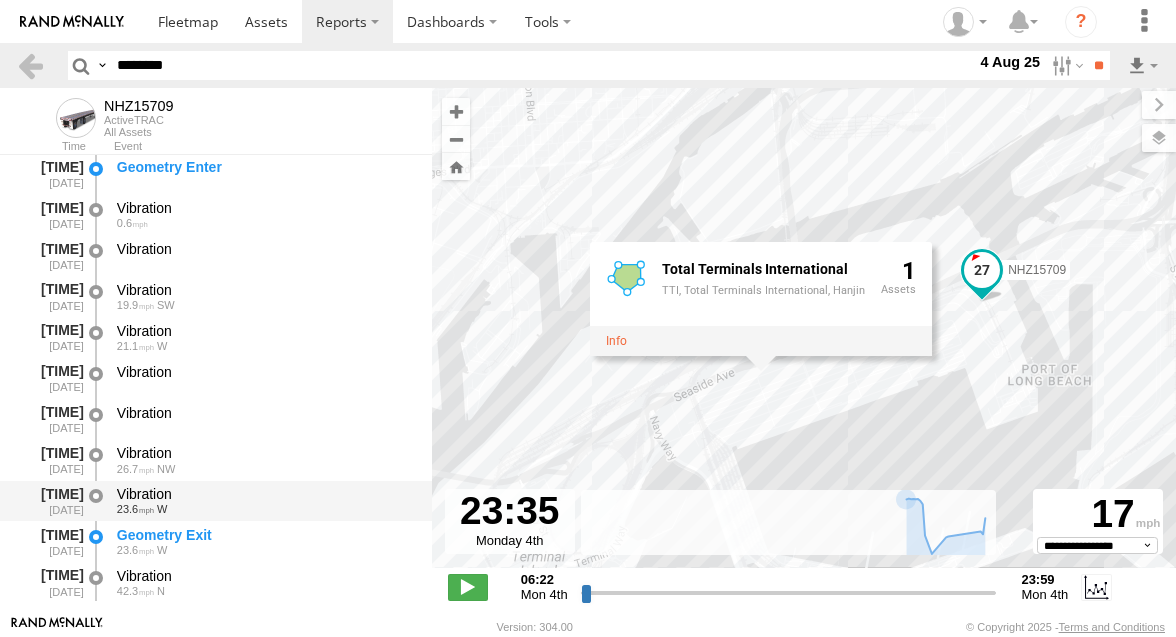 scroll, scrollTop: 779, scrollLeft: 0, axis: vertical 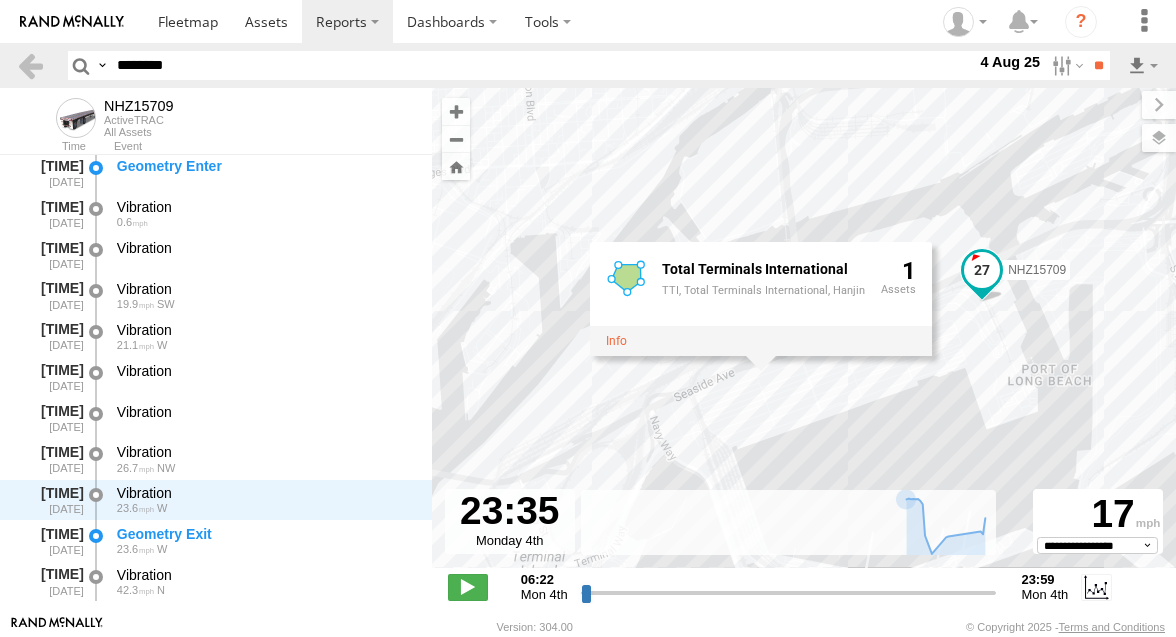 click on "********" at bounding box center (542, 65) 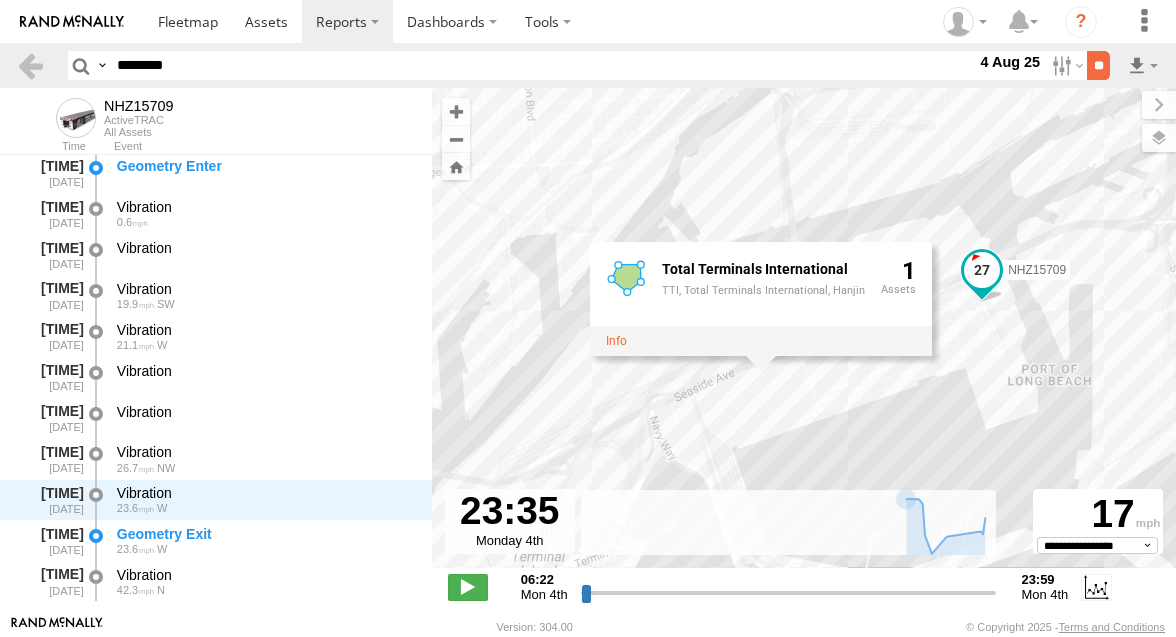 type on "********" 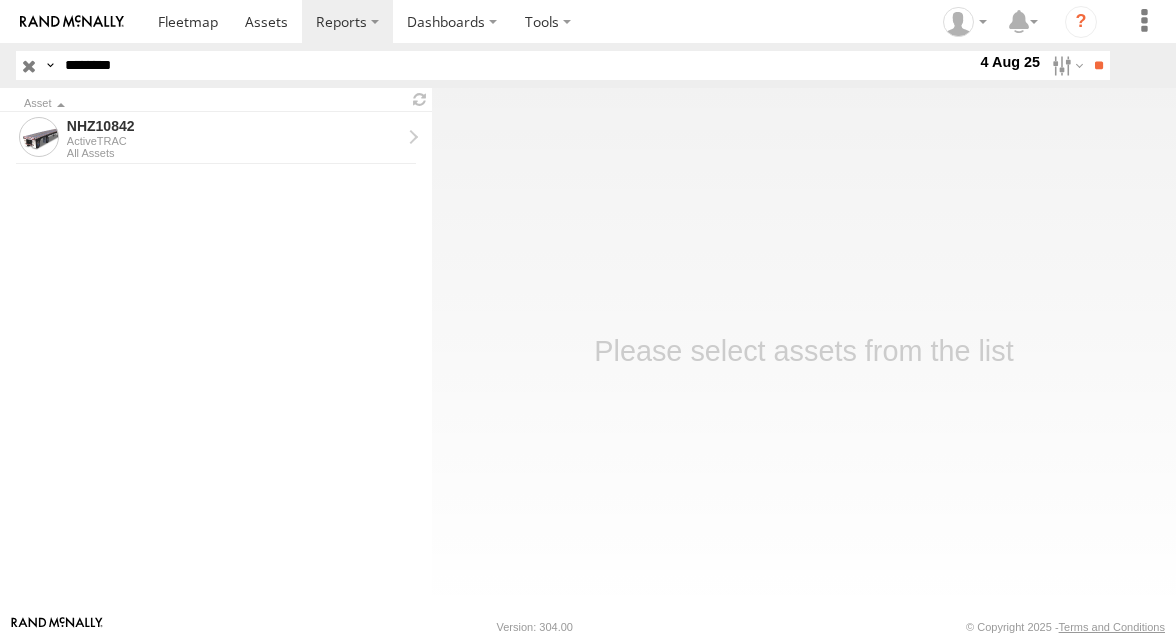 scroll, scrollTop: 0, scrollLeft: 0, axis: both 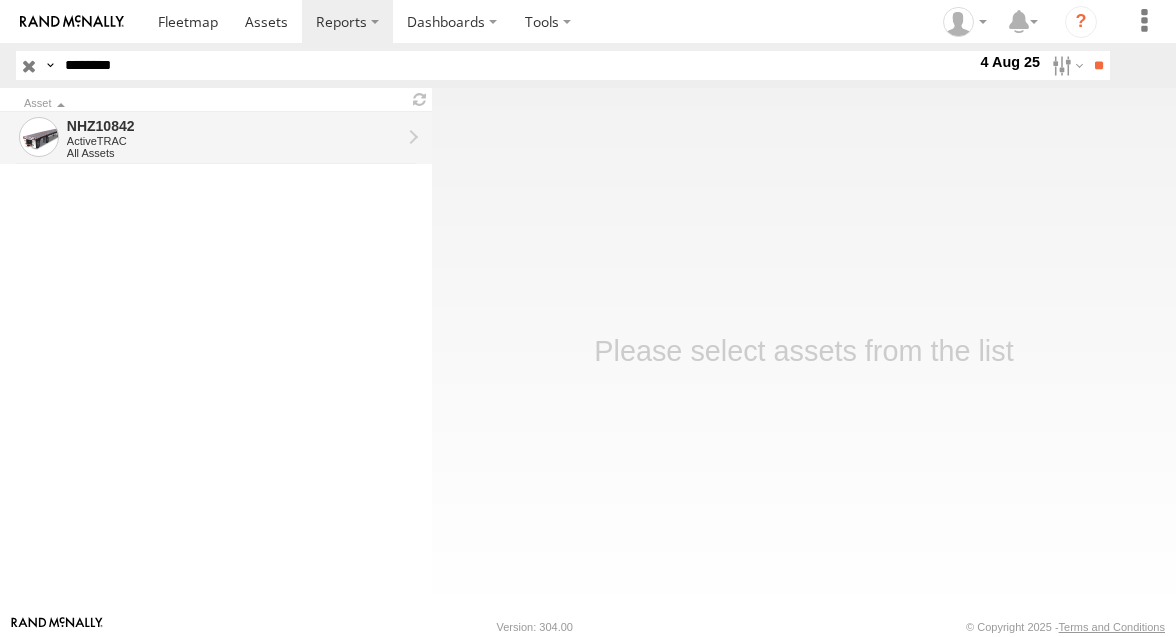click on "NHZ10842" at bounding box center (234, 126) 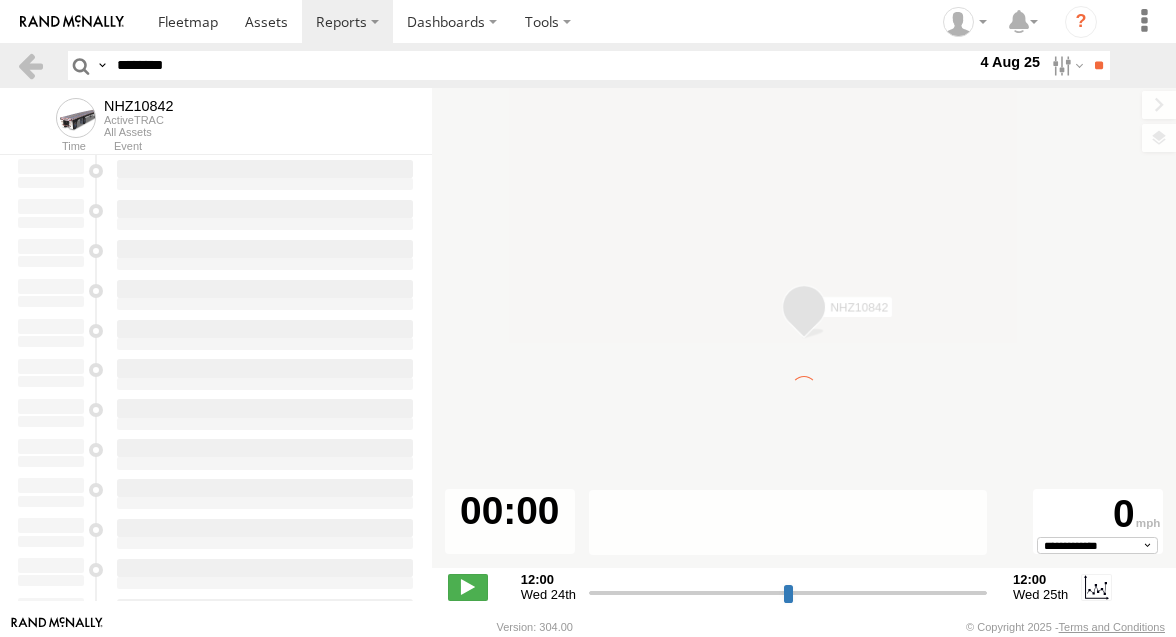 scroll, scrollTop: 0, scrollLeft: 0, axis: both 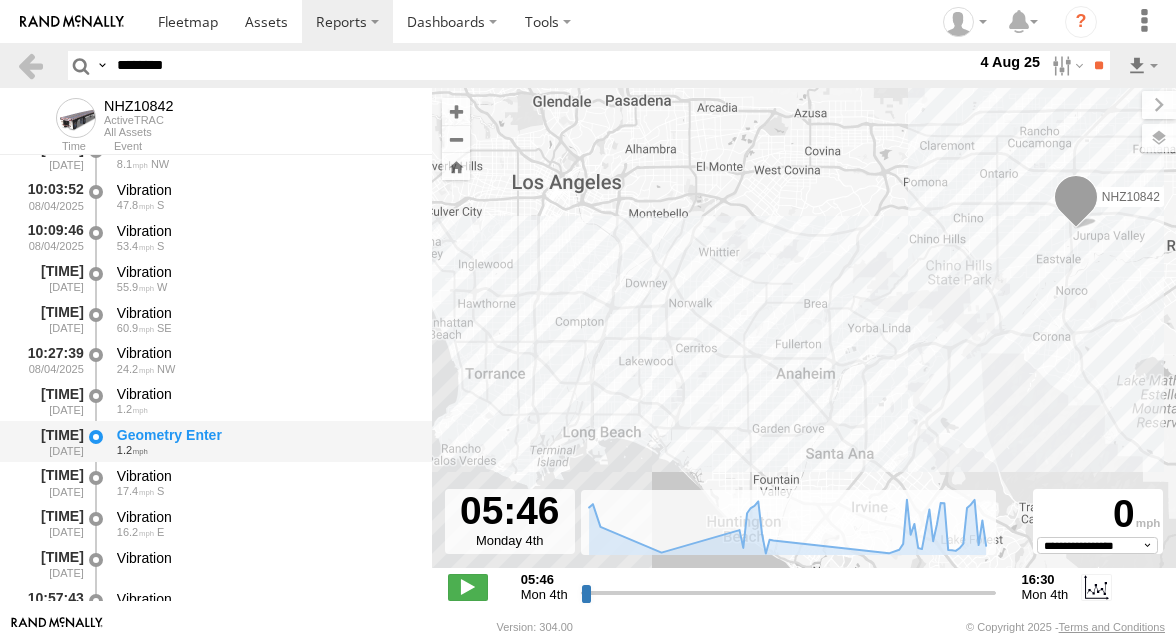 click on "1.2" at bounding box center (265, 450) 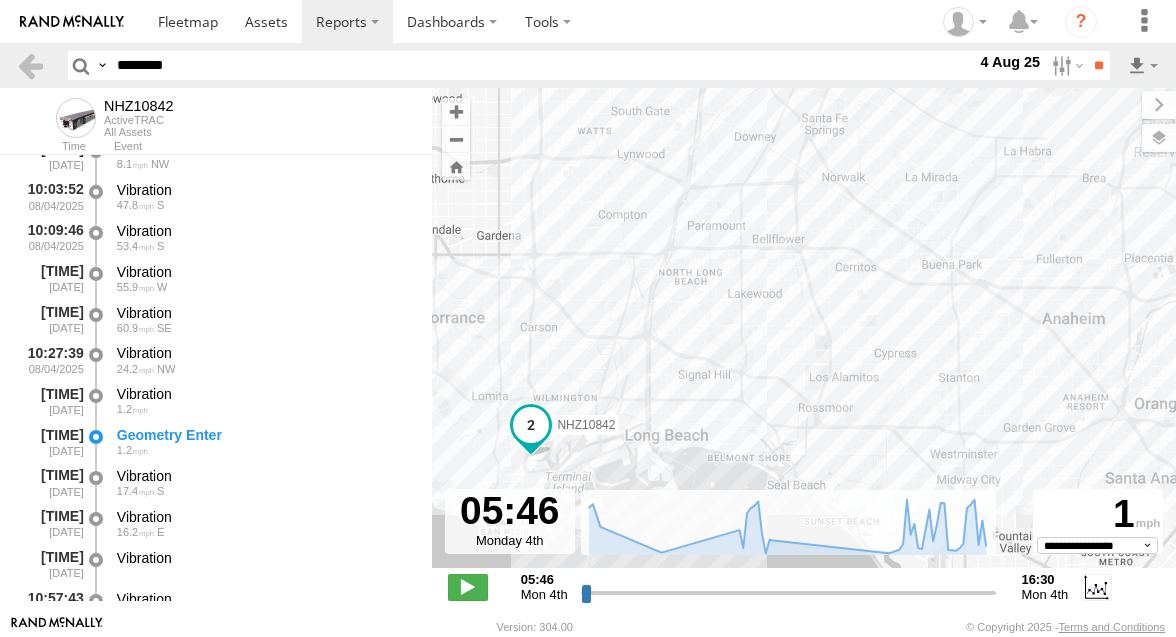 drag, startPoint x: 569, startPoint y: 406, endPoint x: 651, endPoint y: 360, distance: 94.02127 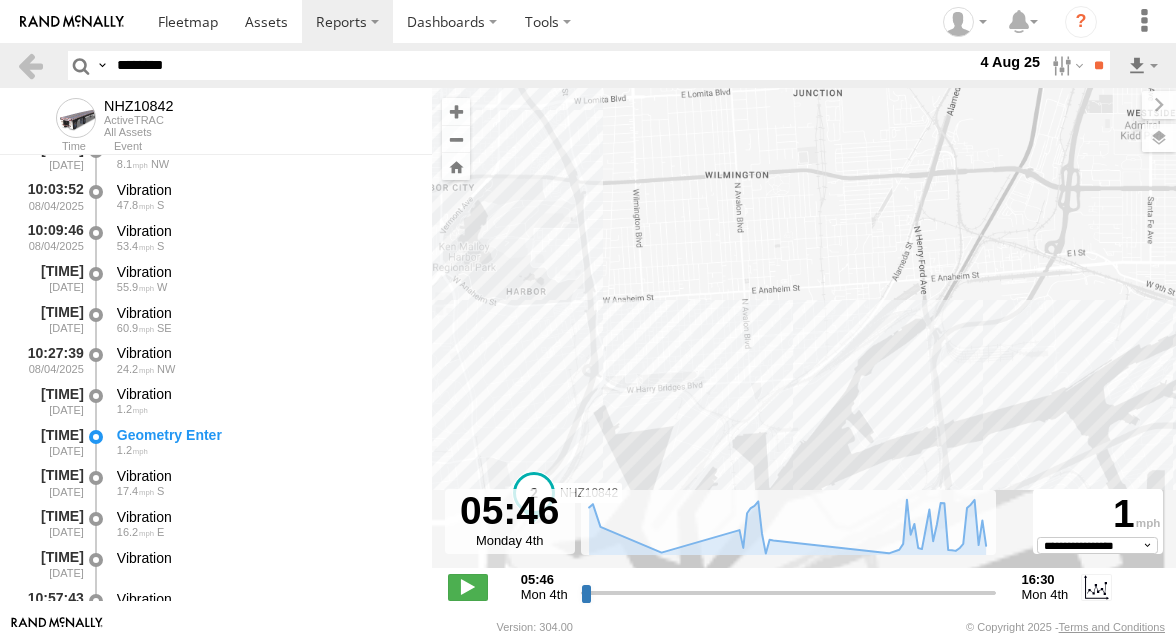 drag, startPoint x: 651, startPoint y: 360, endPoint x: 766, endPoint y: 144, distance: 244.70595 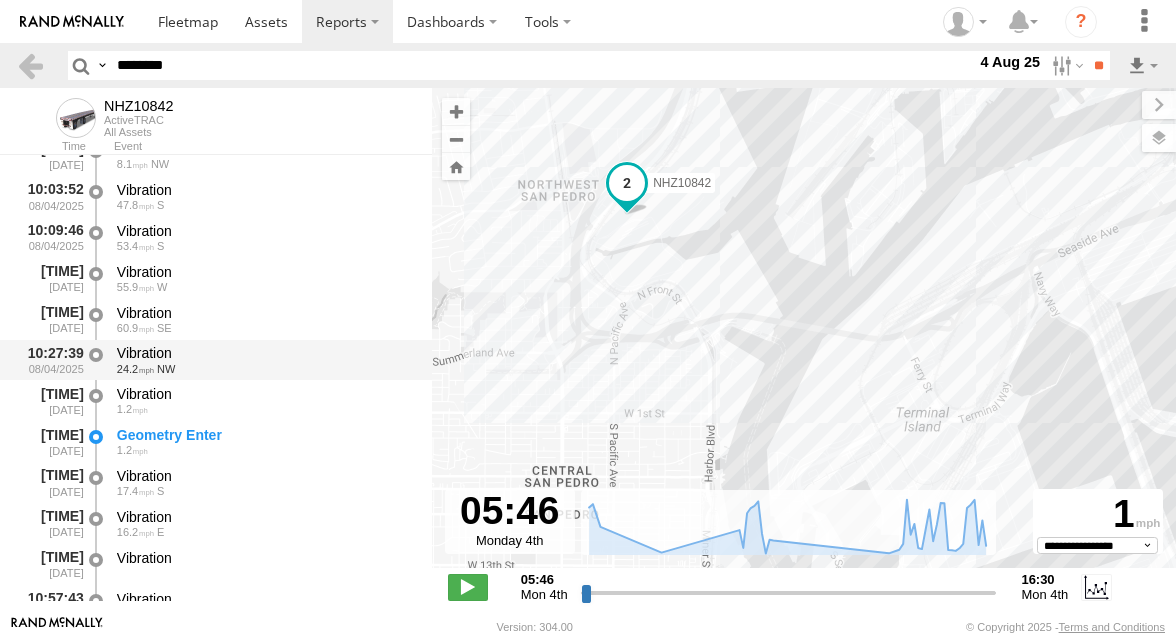 scroll, scrollTop: 586, scrollLeft: 0, axis: vertical 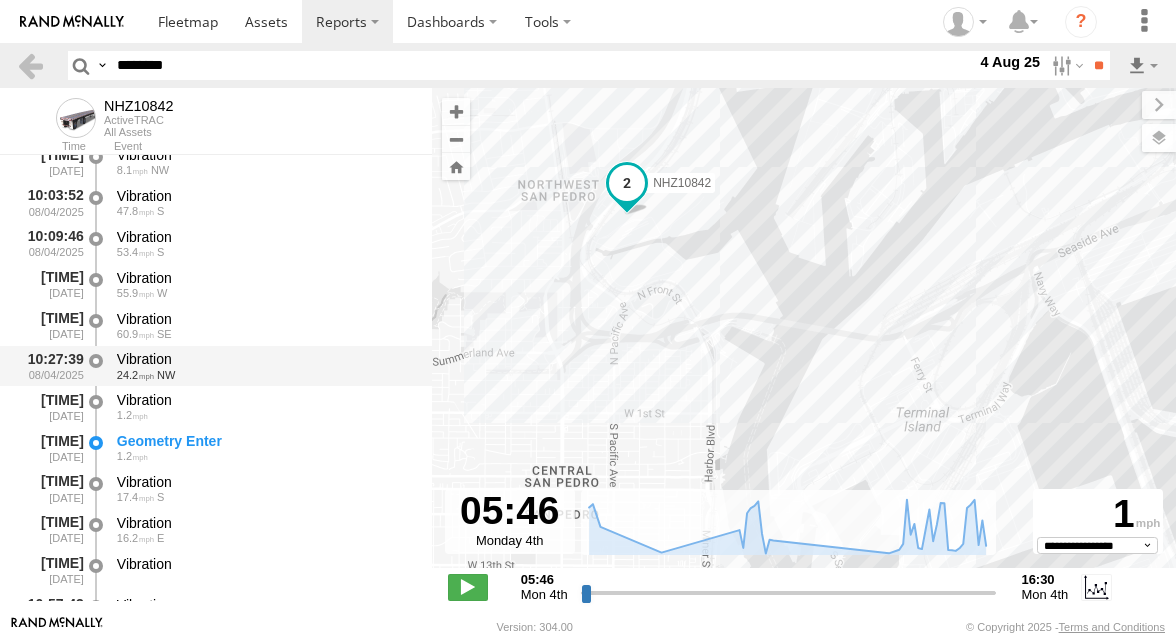 click on "Vibration
24.2
NW" at bounding box center [265, 366] 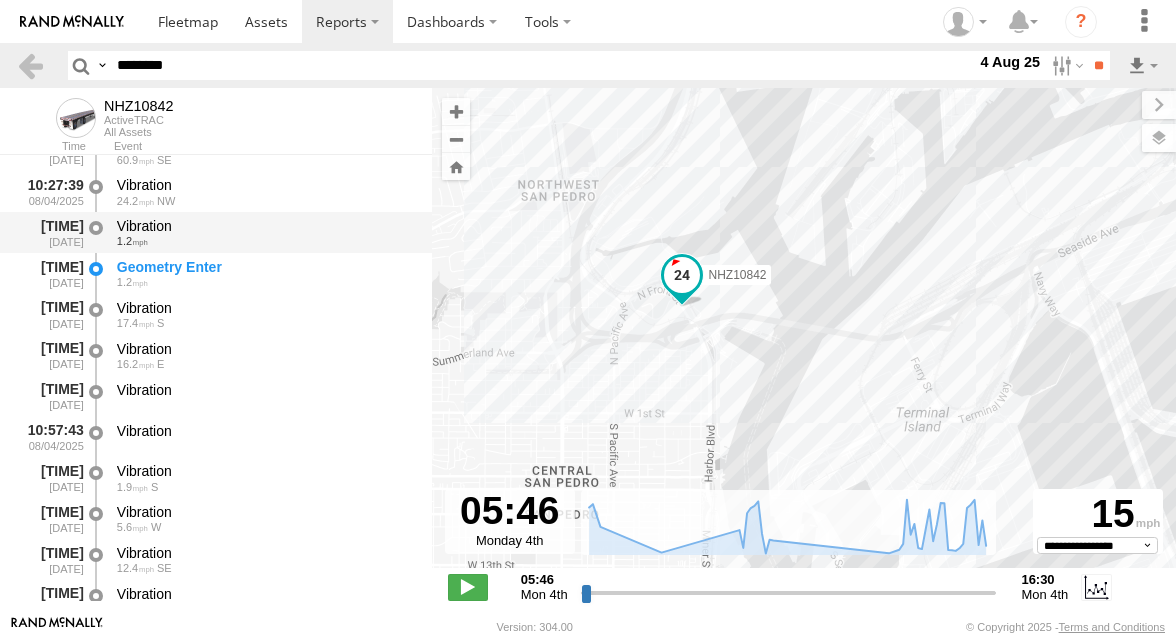 scroll, scrollTop: 769, scrollLeft: 0, axis: vertical 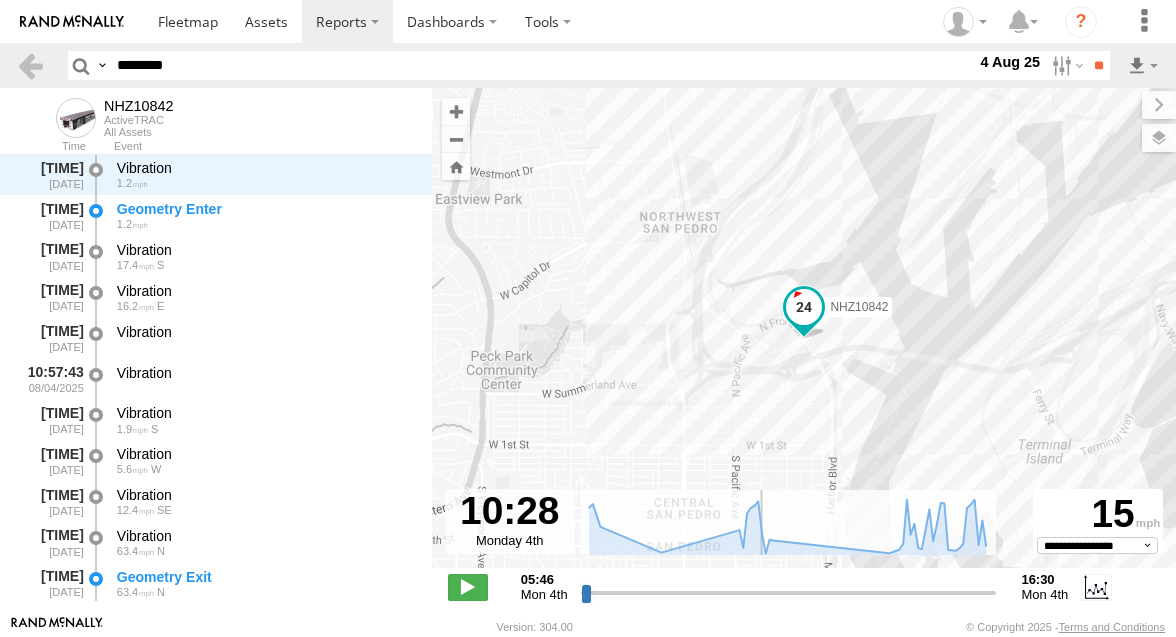 drag, startPoint x: 587, startPoint y: 587, endPoint x: 762, endPoint y: 582, distance: 175.07141 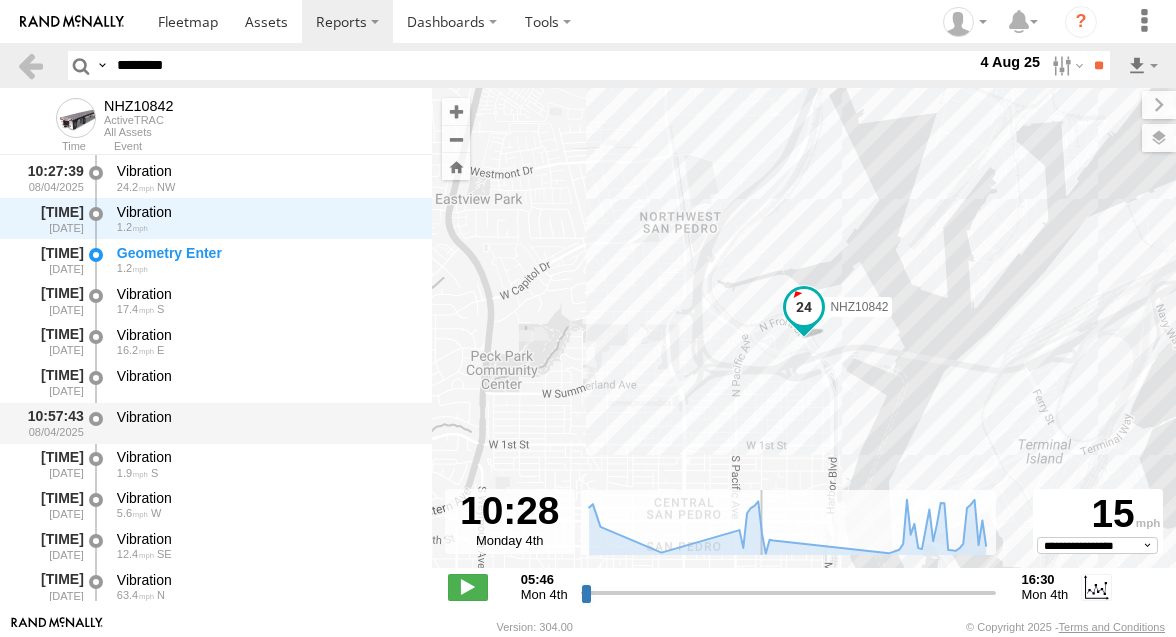 scroll, scrollTop: 771, scrollLeft: 0, axis: vertical 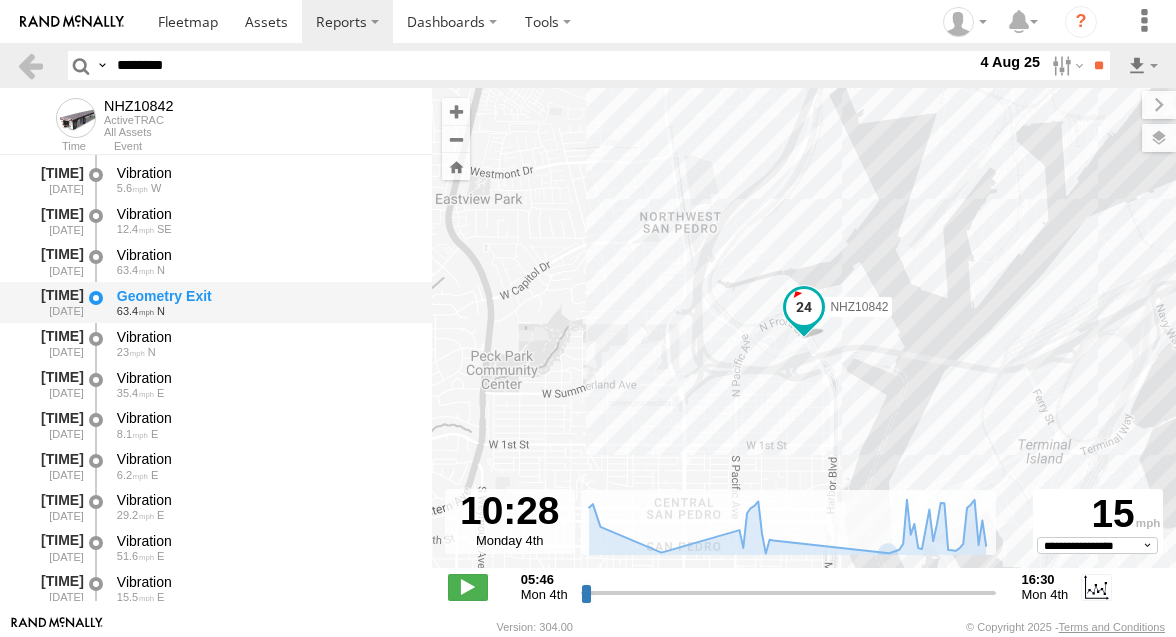 click on "63.4
N" at bounding box center (265, 311) 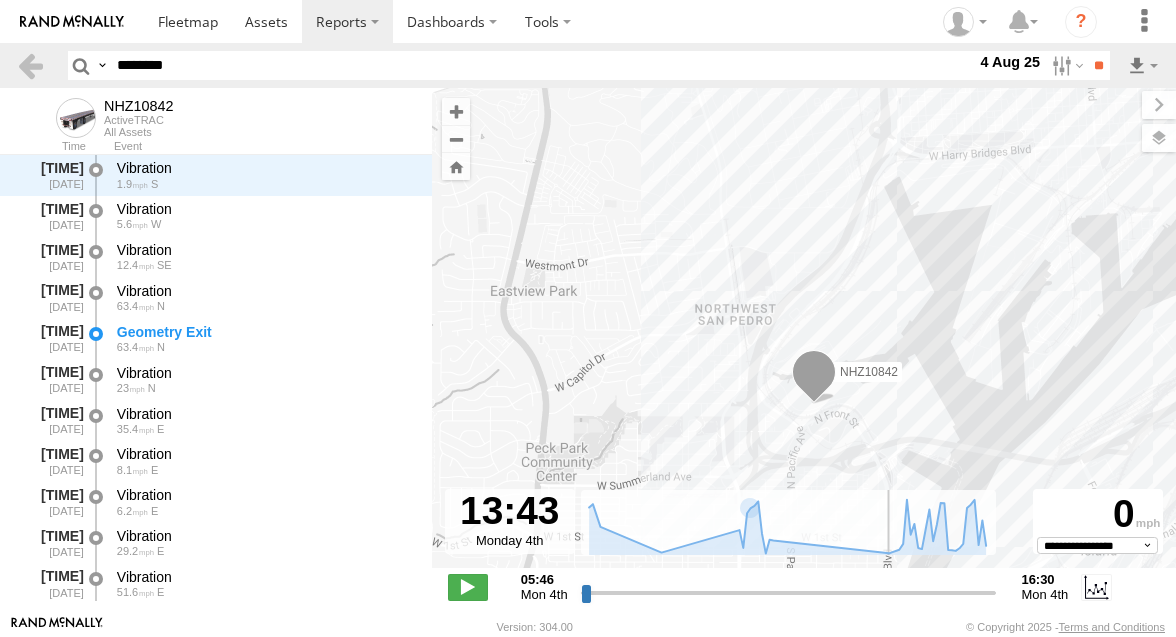 drag, startPoint x: 760, startPoint y: 586, endPoint x: 884, endPoint y: 586, distance: 124 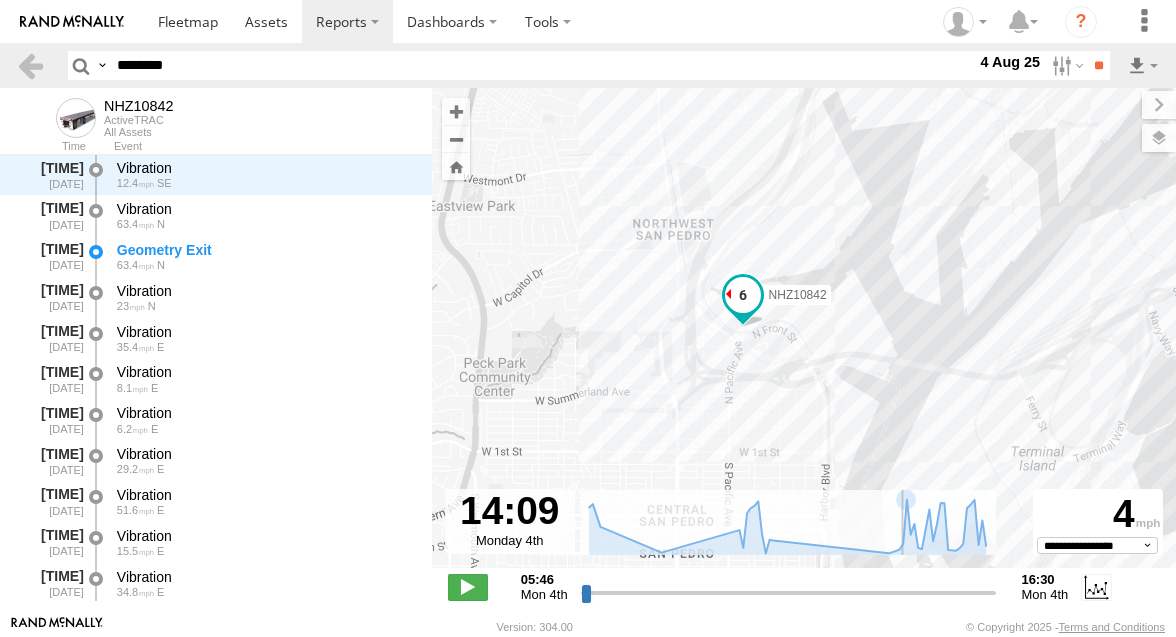 drag, startPoint x: 886, startPoint y: 592, endPoint x: 900, endPoint y: 594, distance: 14.142136 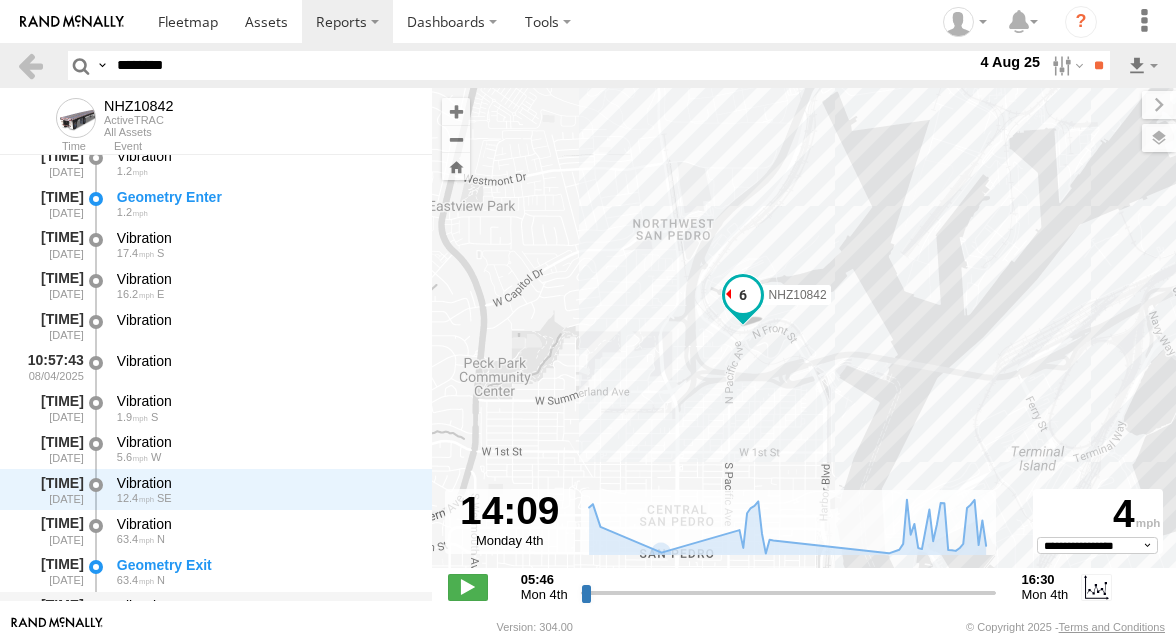 scroll, scrollTop: 827, scrollLeft: 0, axis: vertical 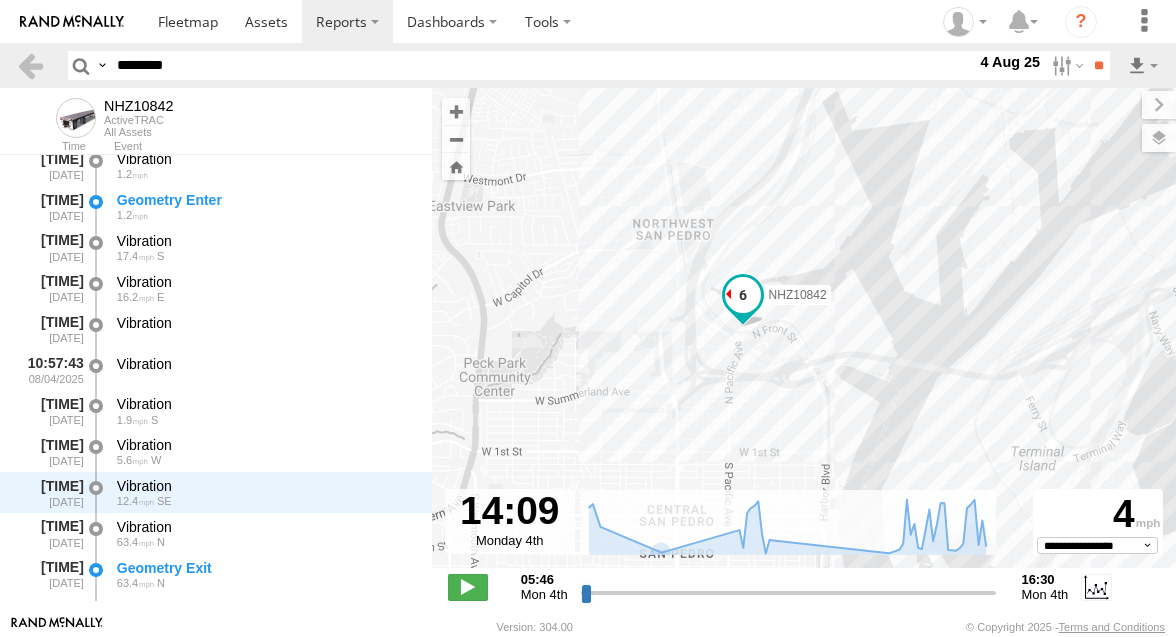 click on "NHZ10842" at bounding box center (804, 338) 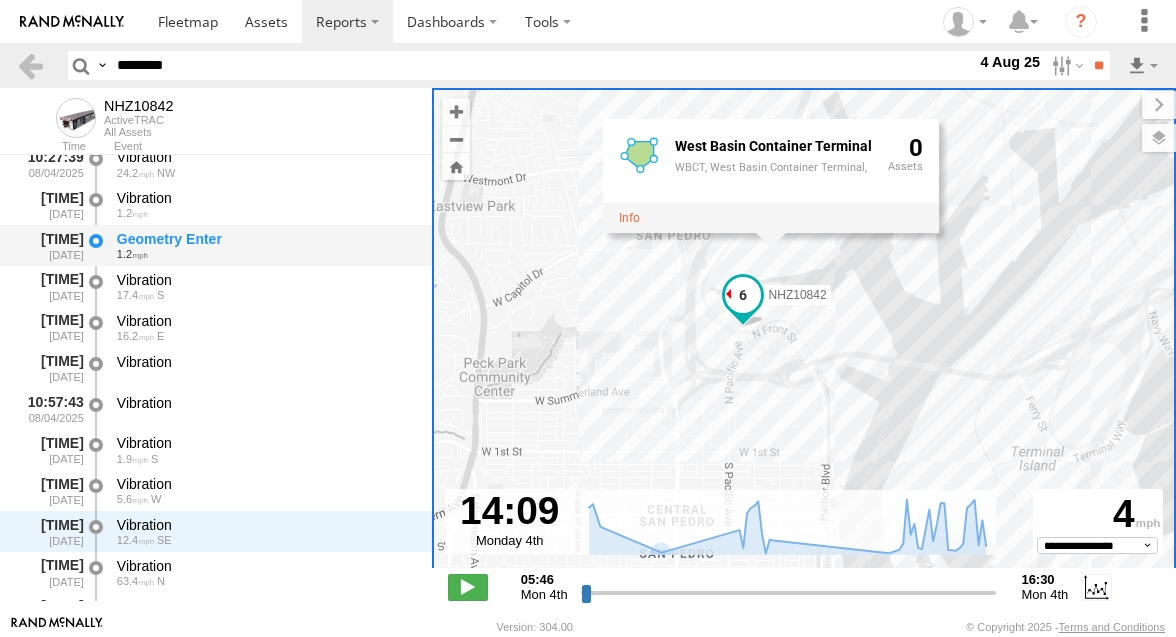 scroll, scrollTop: 766, scrollLeft: 0, axis: vertical 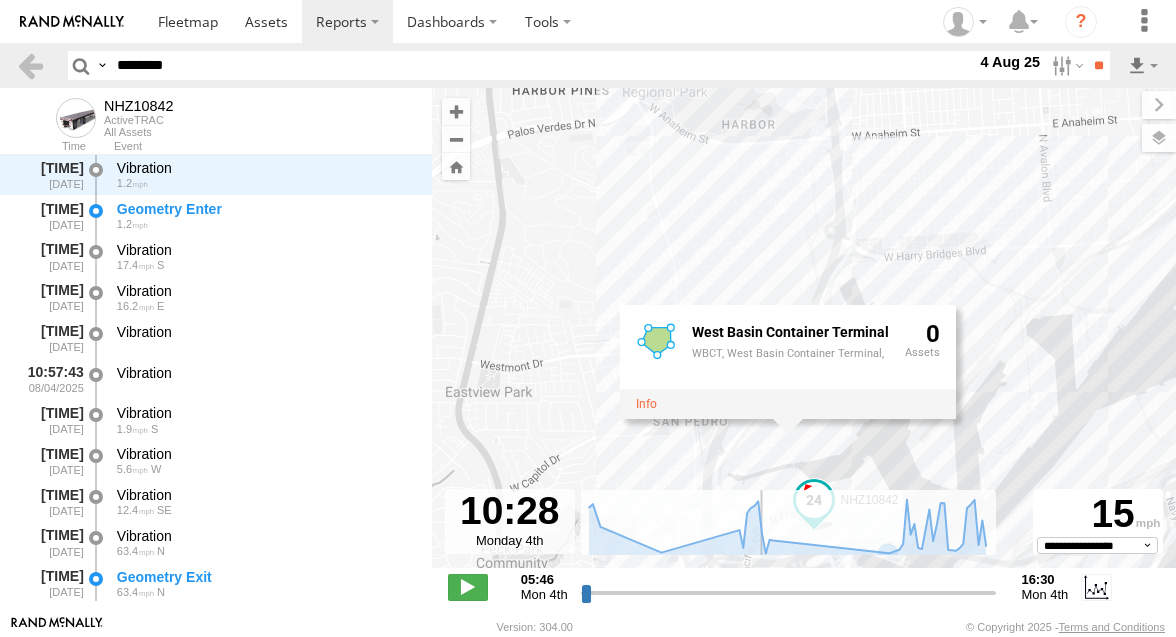 drag, startPoint x: 896, startPoint y: 592, endPoint x: 762, endPoint y: 596, distance: 134.0597 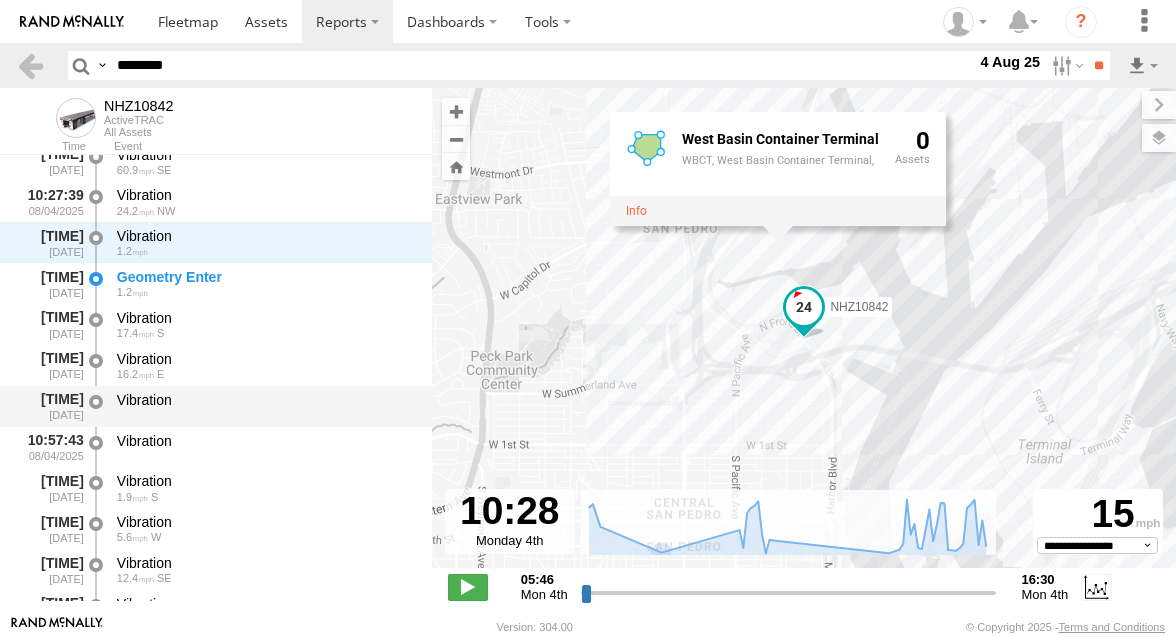 scroll, scrollTop: 751, scrollLeft: 0, axis: vertical 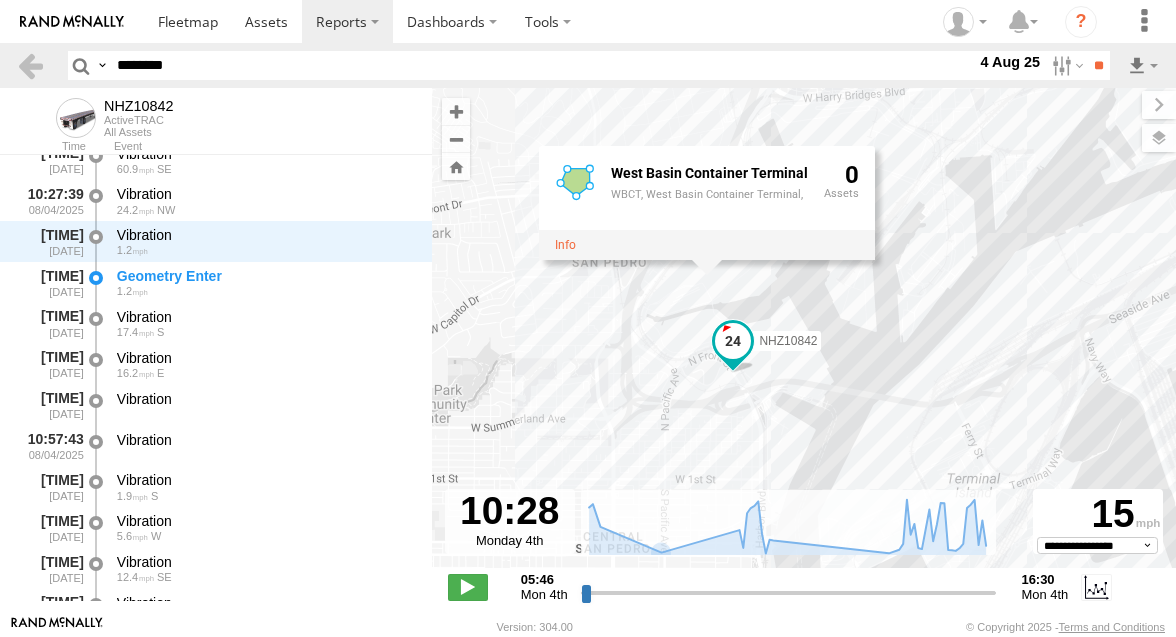 drag, startPoint x: 639, startPoint y: 322, endPoint x: 553, endPoint y: 360, distance: 94.02127 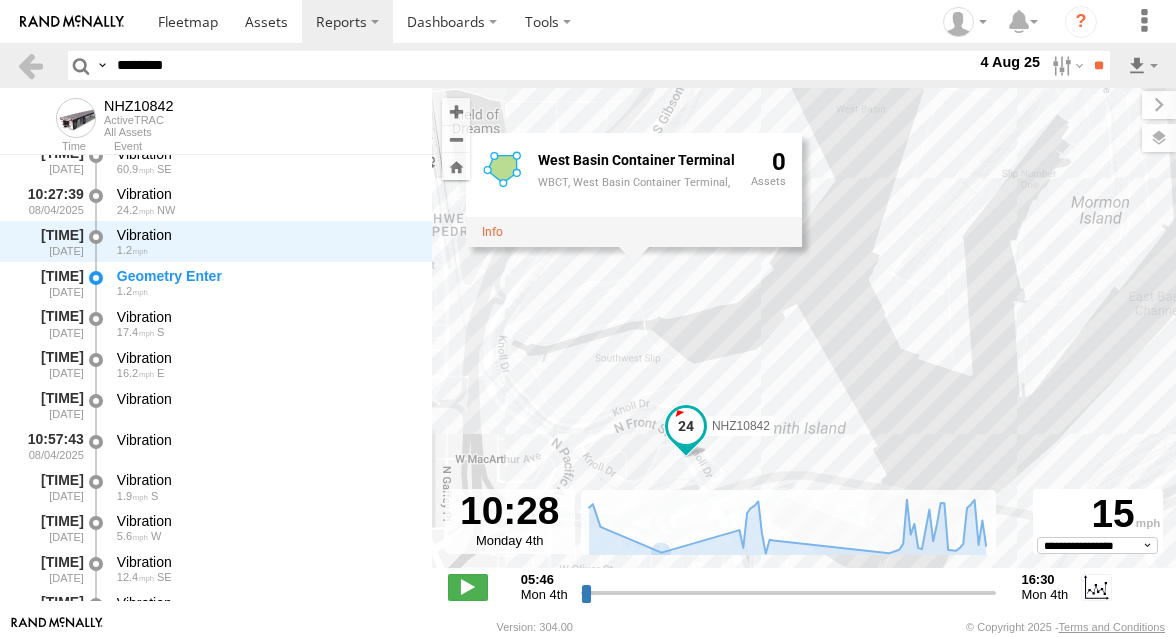 drag, startPoint x: 668, startPoint y: 368, endPoint x: 589, endPoint y: 435, distance: 103.58572 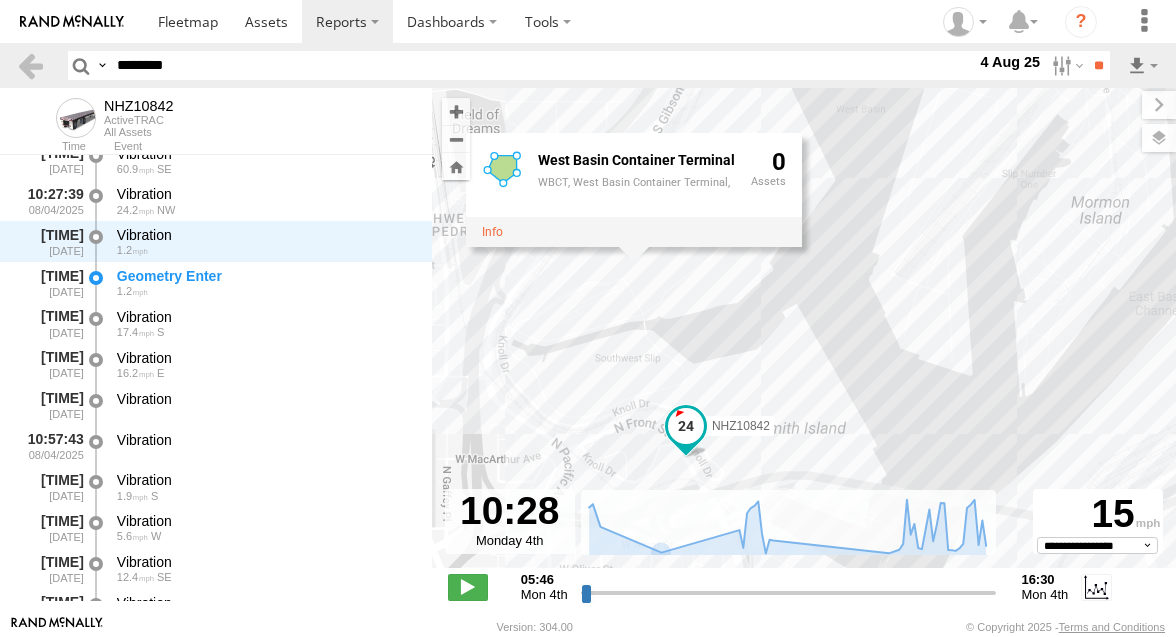 click on "********" at bounding box center [542, 65] 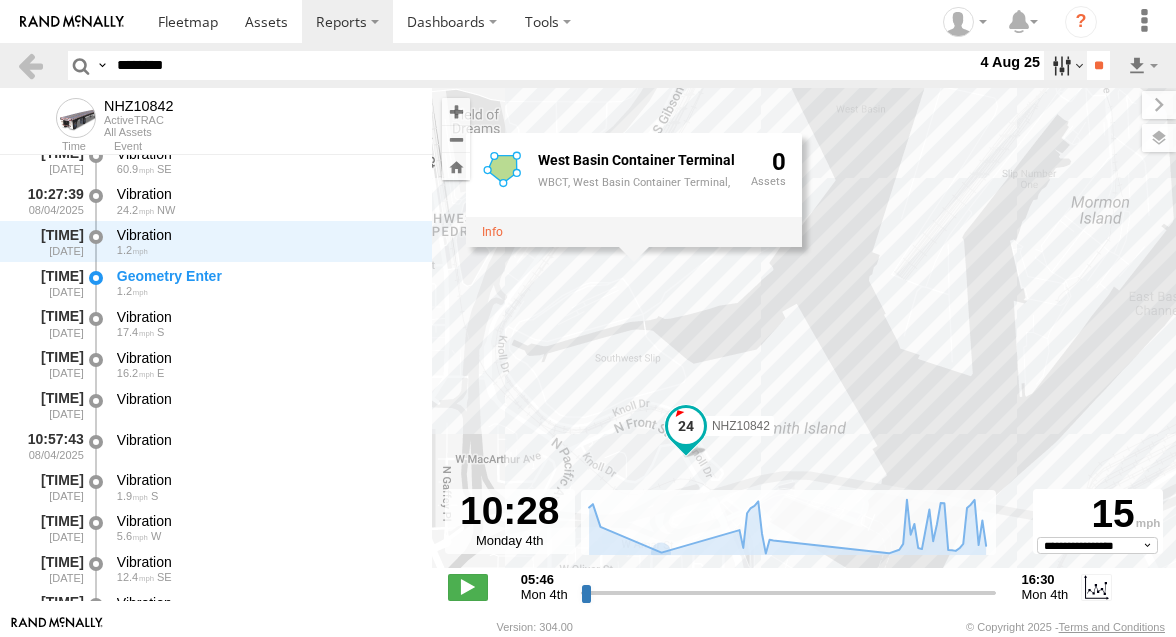 type on "********" 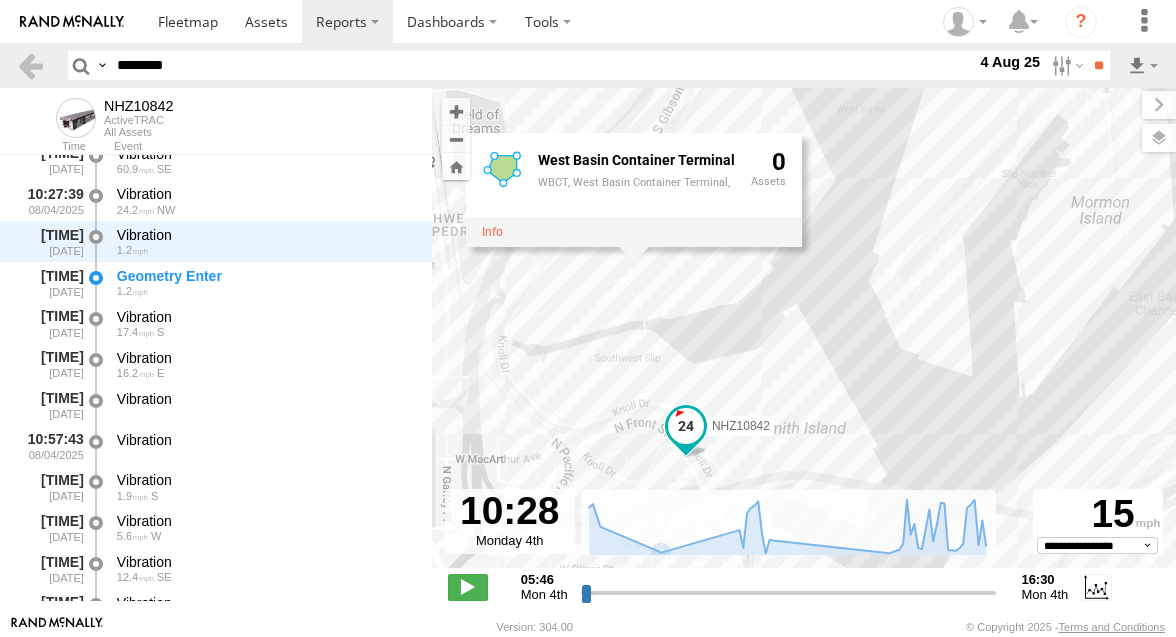 click at bounding box center (0, 0) 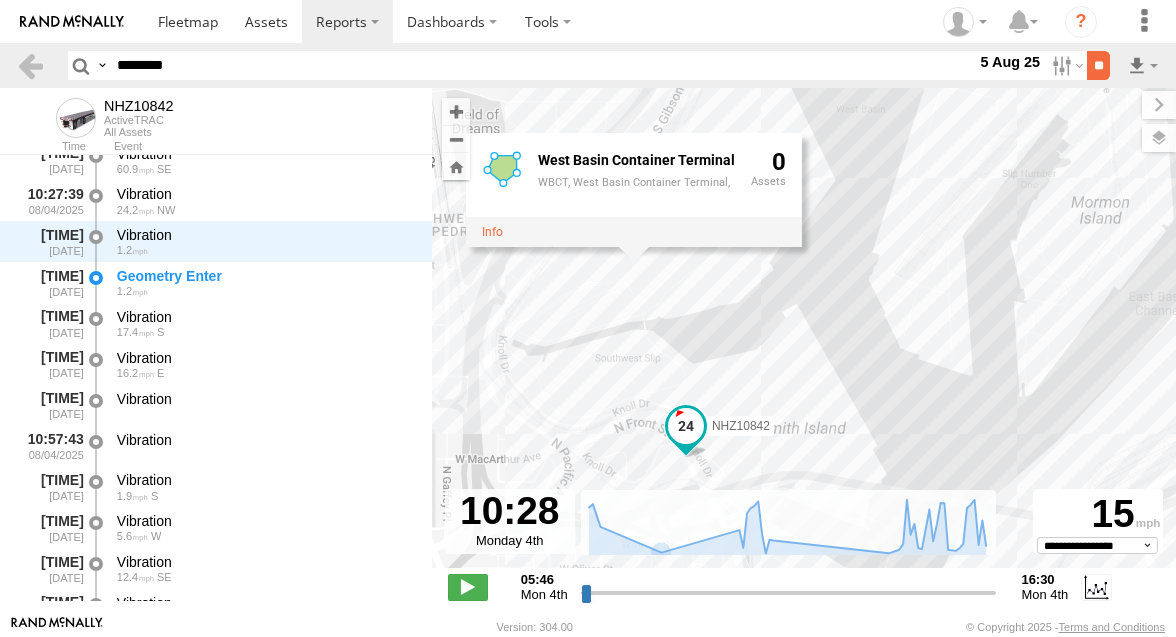 click on "**" at bounding box center [1098, 65] 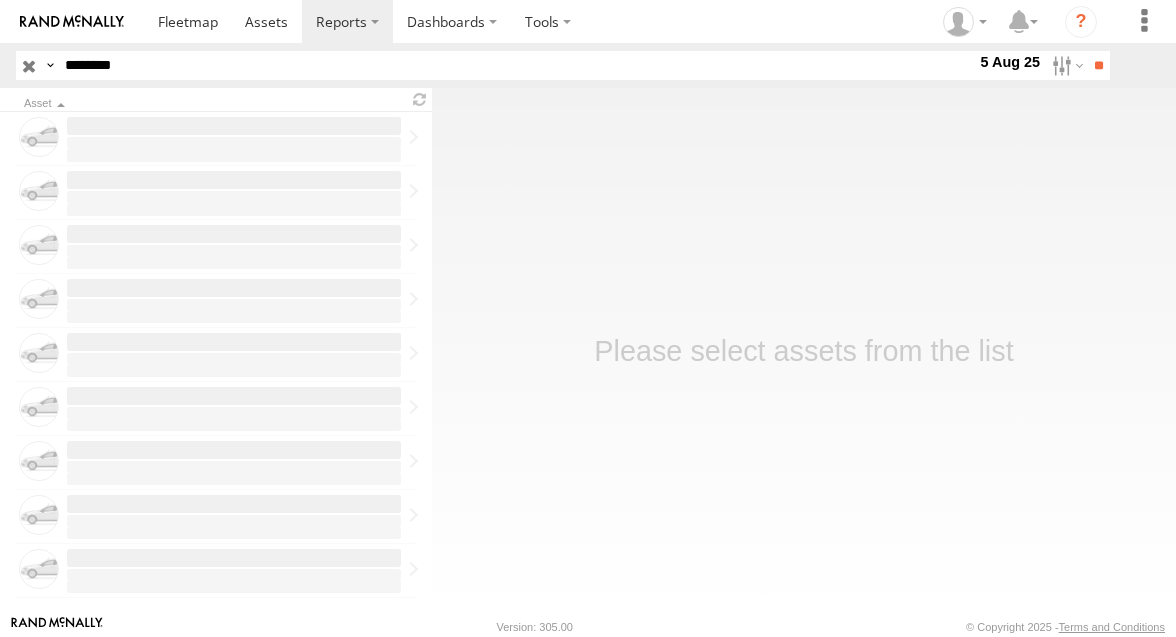 scroll, scrollTop: 0, scrollLeft: 0, axis: both 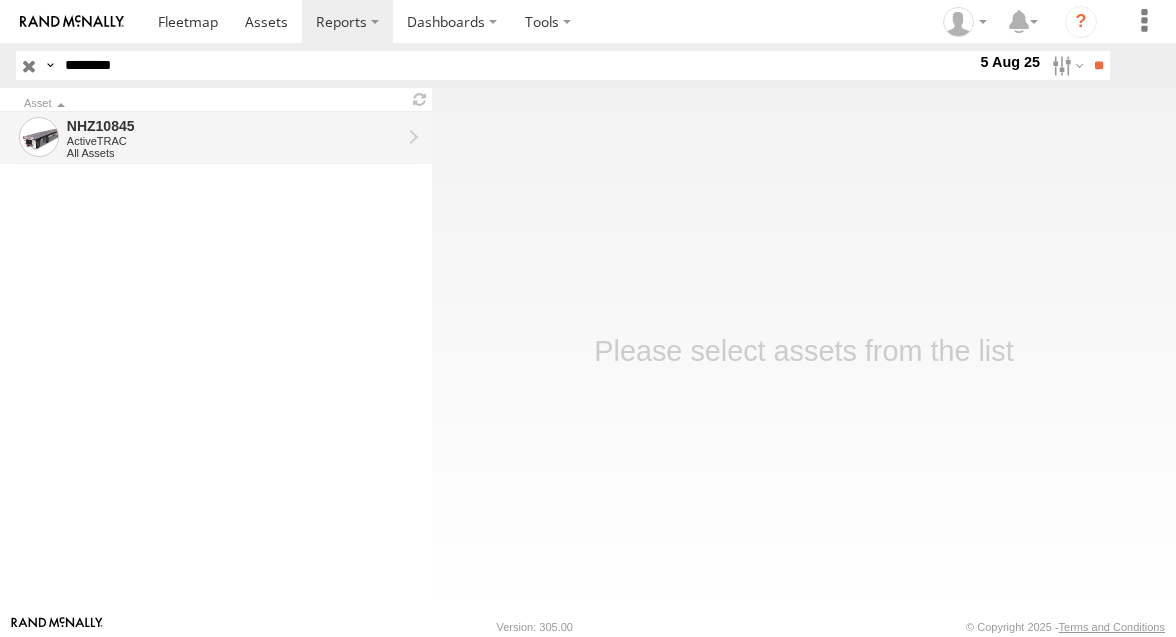 click on "ActiveTRAC" at bounding box center (234, 141) 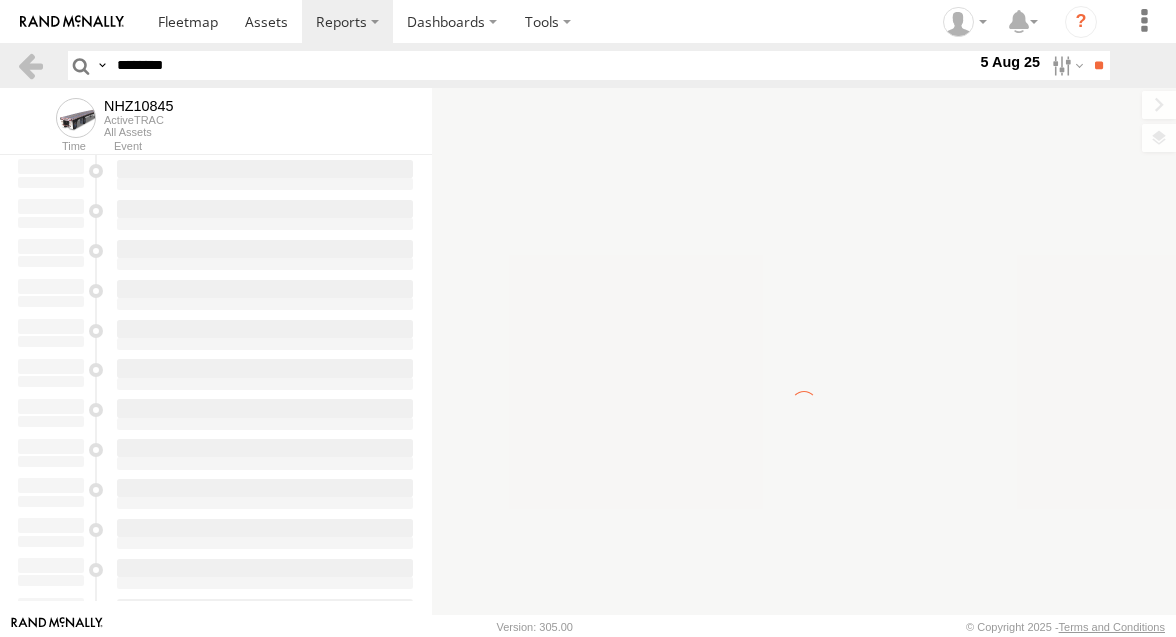scroll, scrollTop: 0, scrollLeft: 0, axis: both 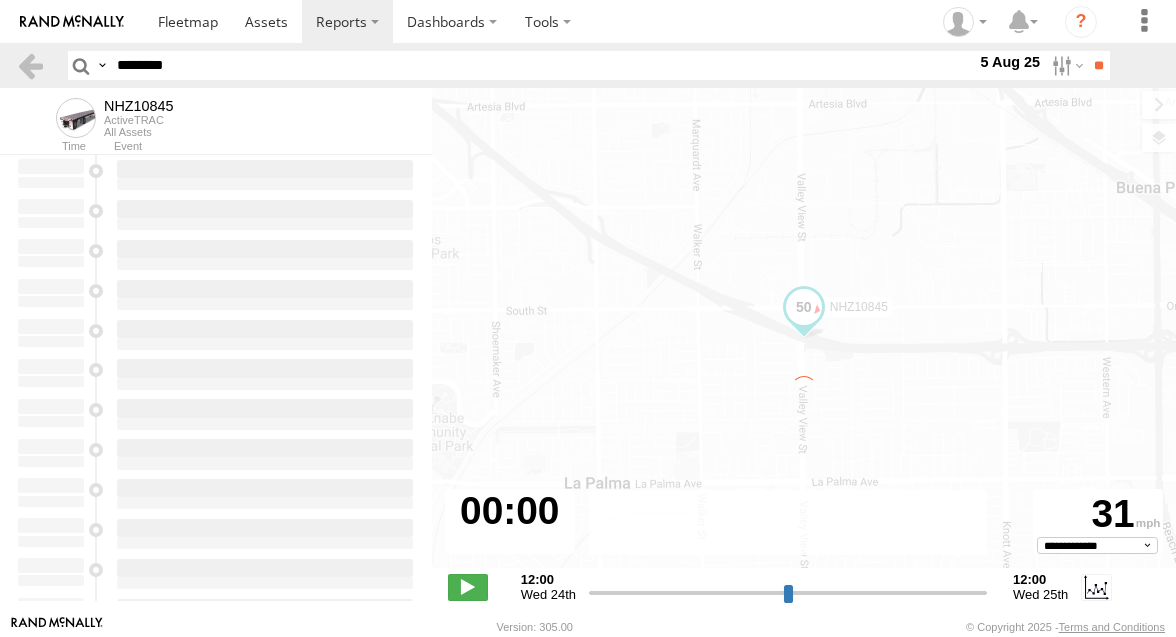 type on "**********" 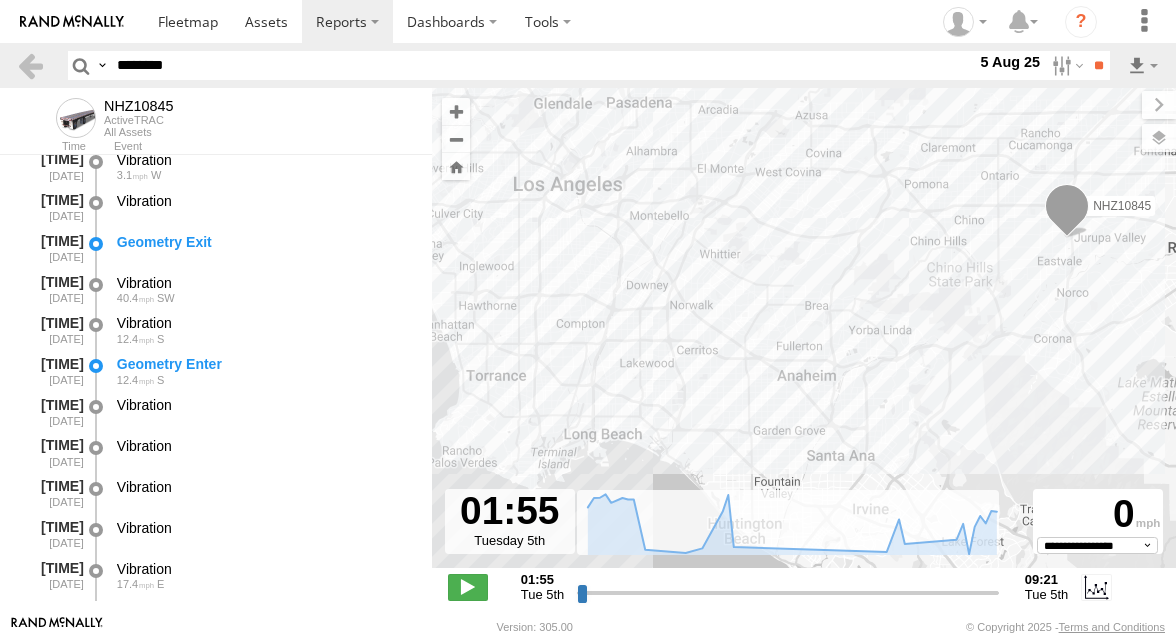 scroll, scrollTop: 1235, scrollLeft: 0, axis: vertical 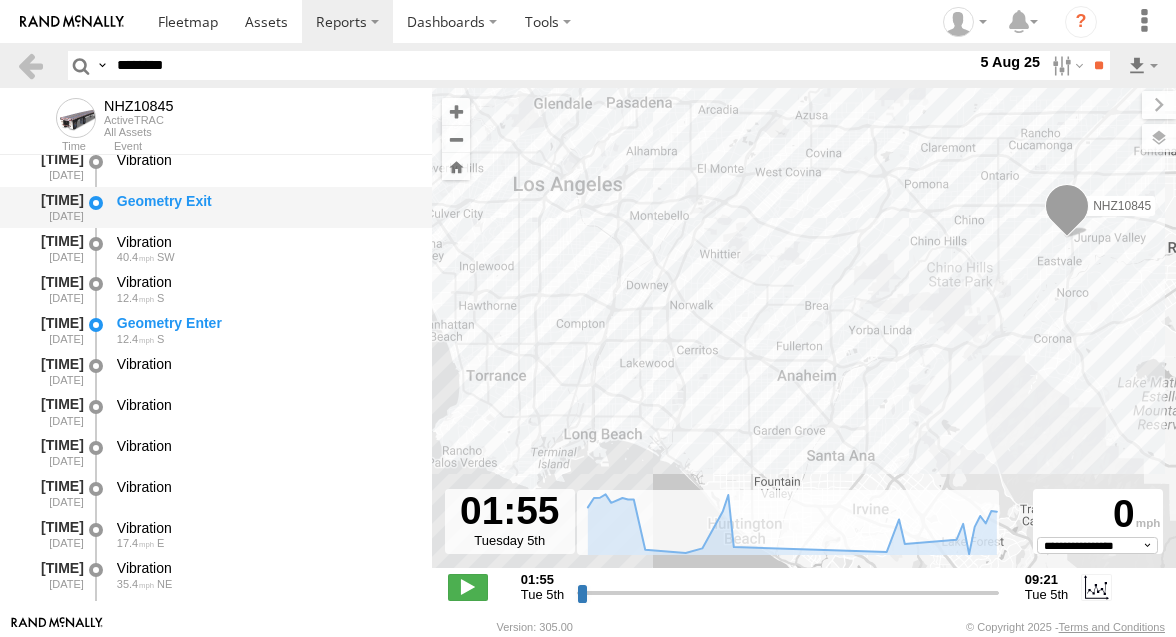 click on "Geometry Exit" at bounding box center (265, 201) 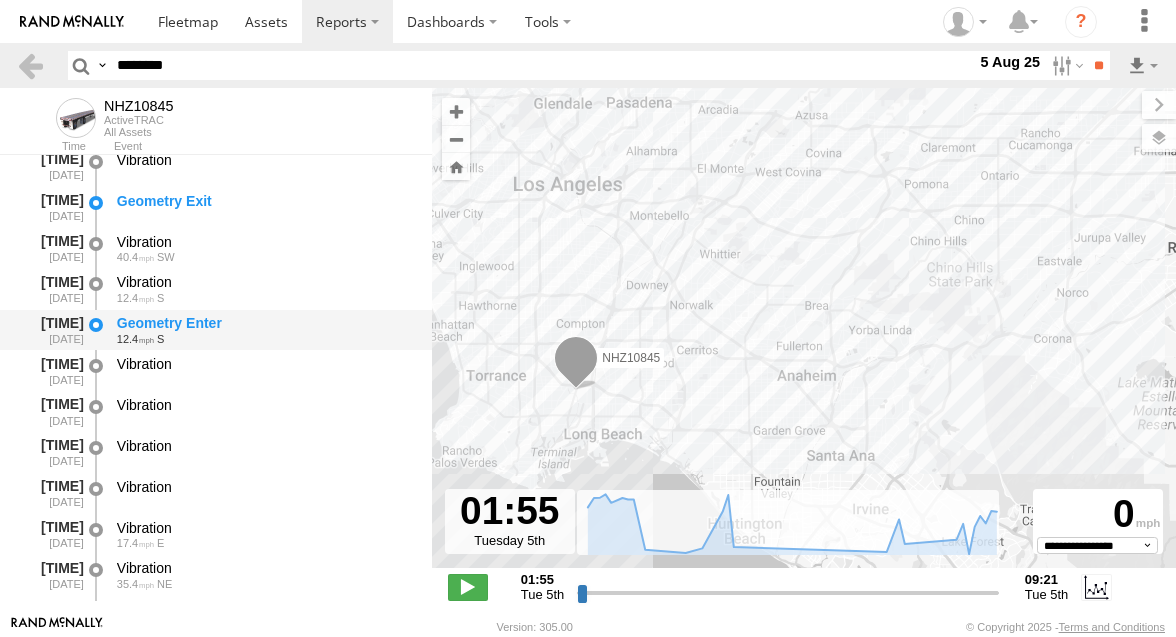 click on "Geometry Enter" at bounding box center (265, 323) 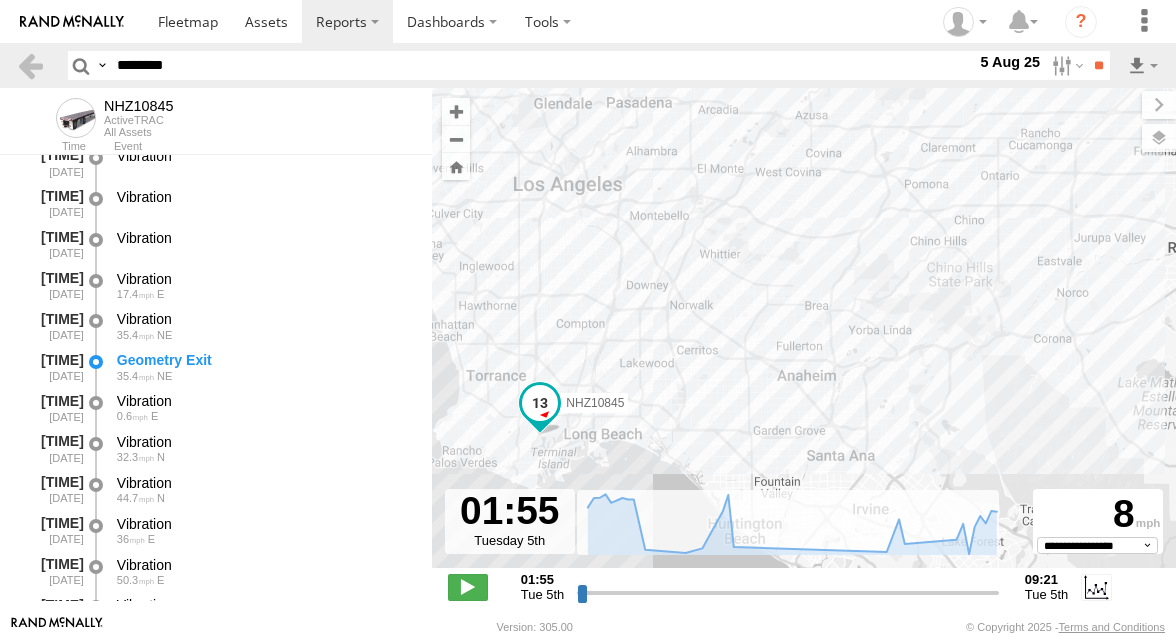 scroll, scrollTop: 1496, scrollLeft: 0, axis: vertical 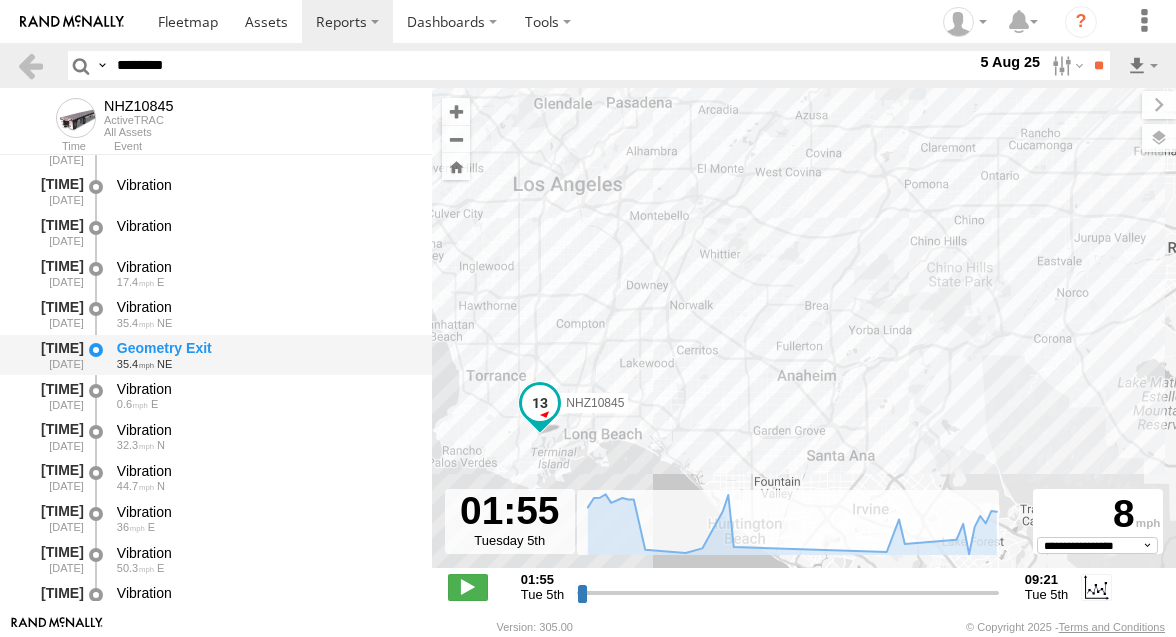click on "Geometry Exit" at bounding box center [265, 348] 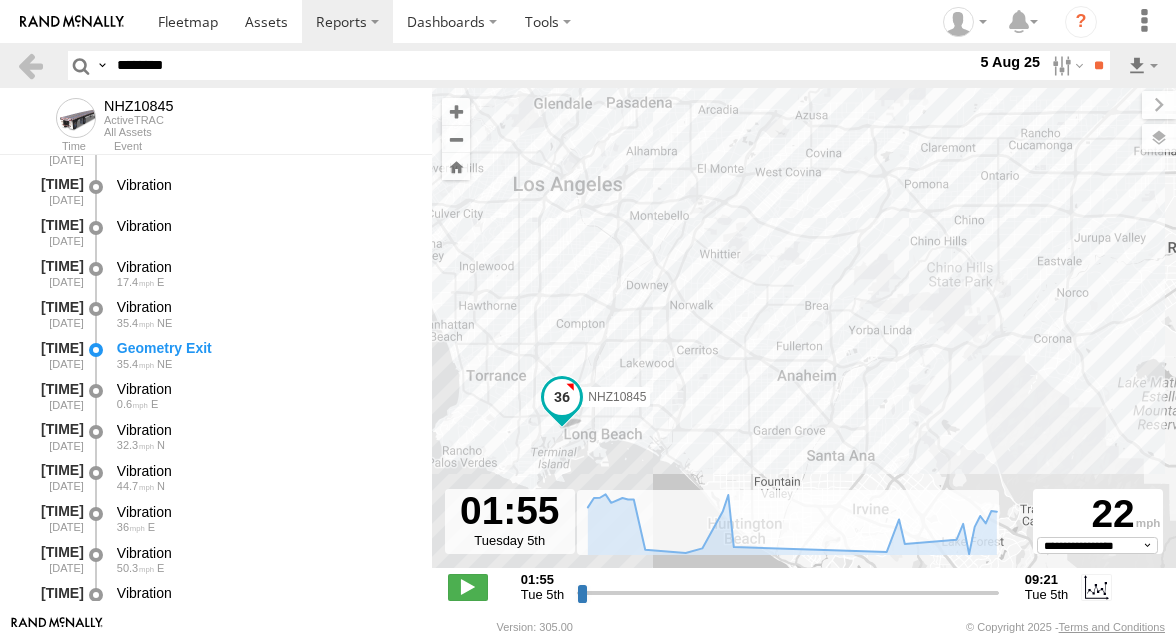 click on "********" at bounding box center [542, 65] 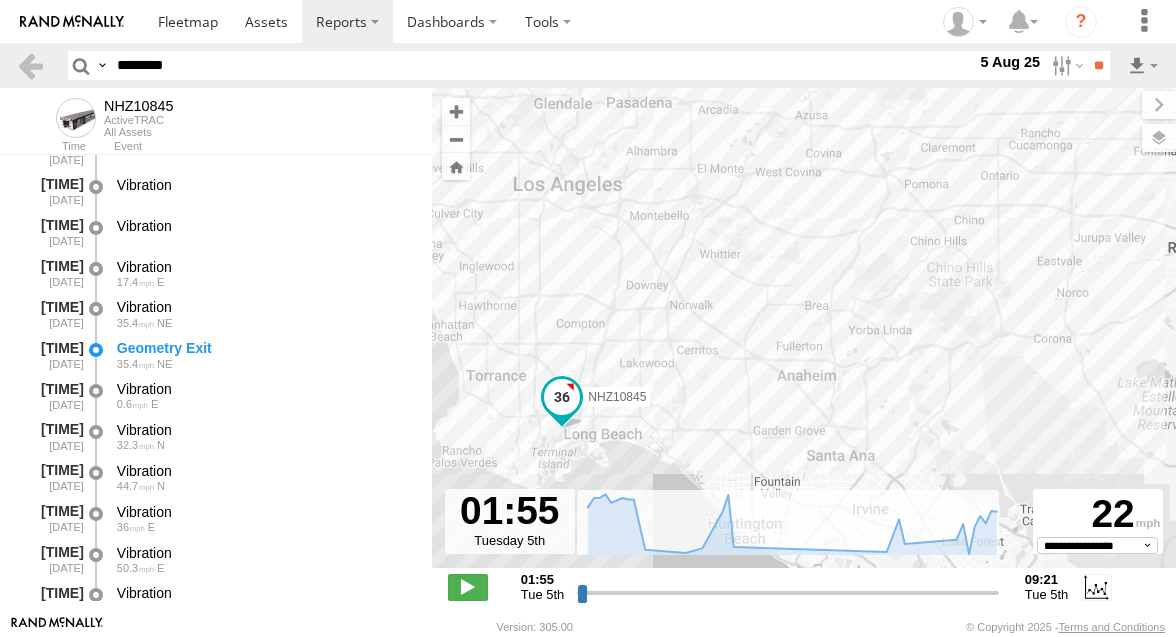 paste 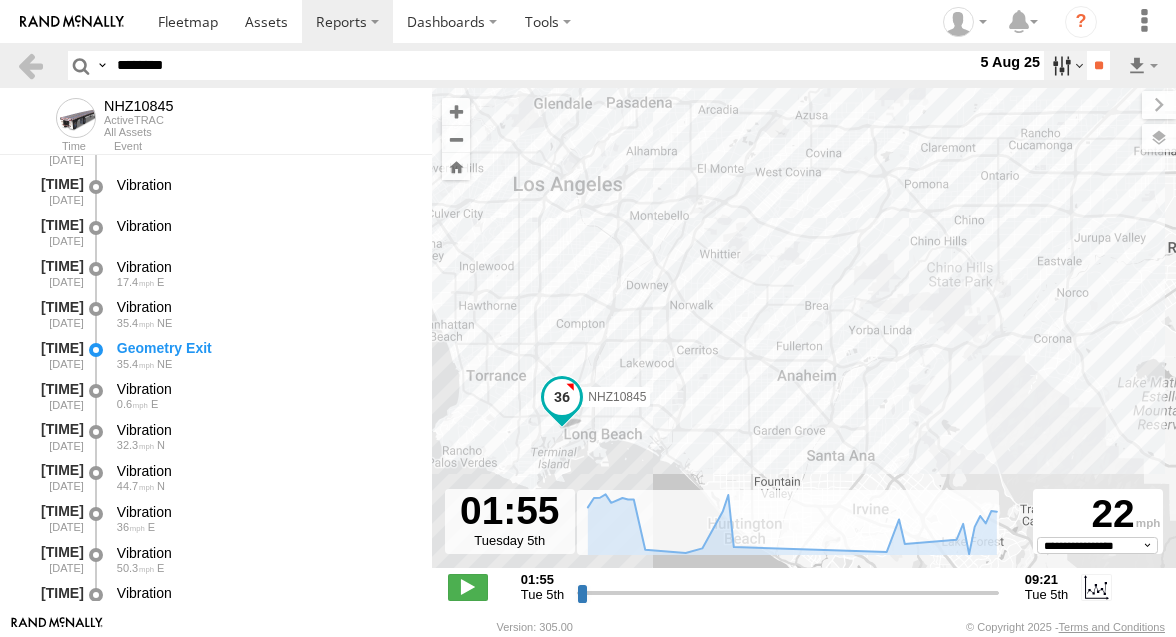 type on "********" 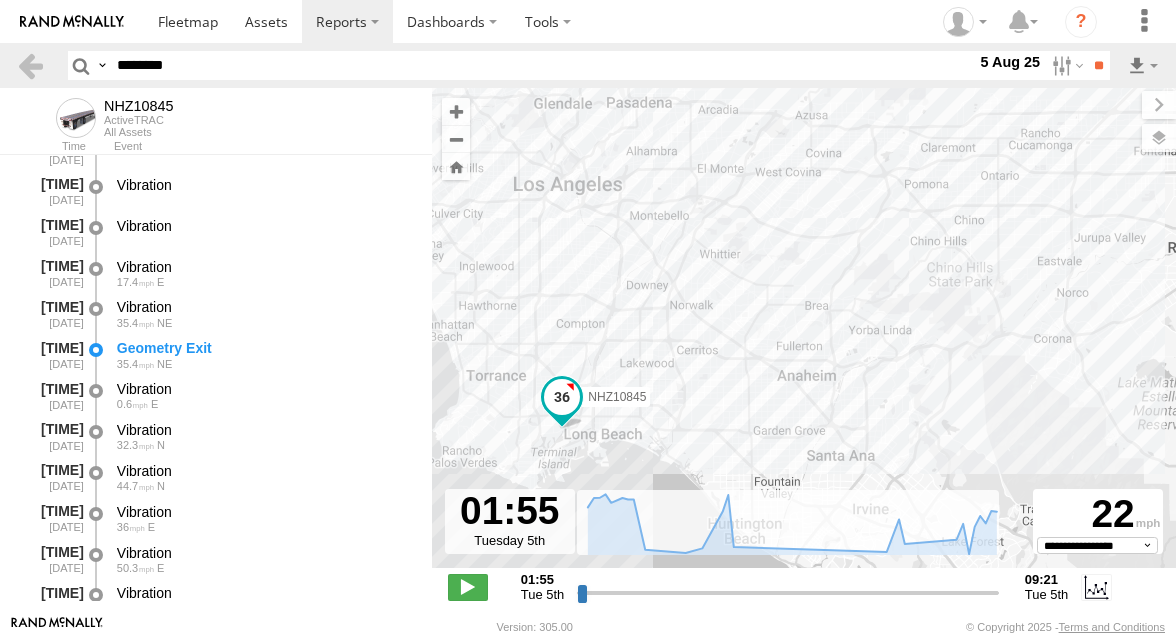 click at bounding box center [0, 0] 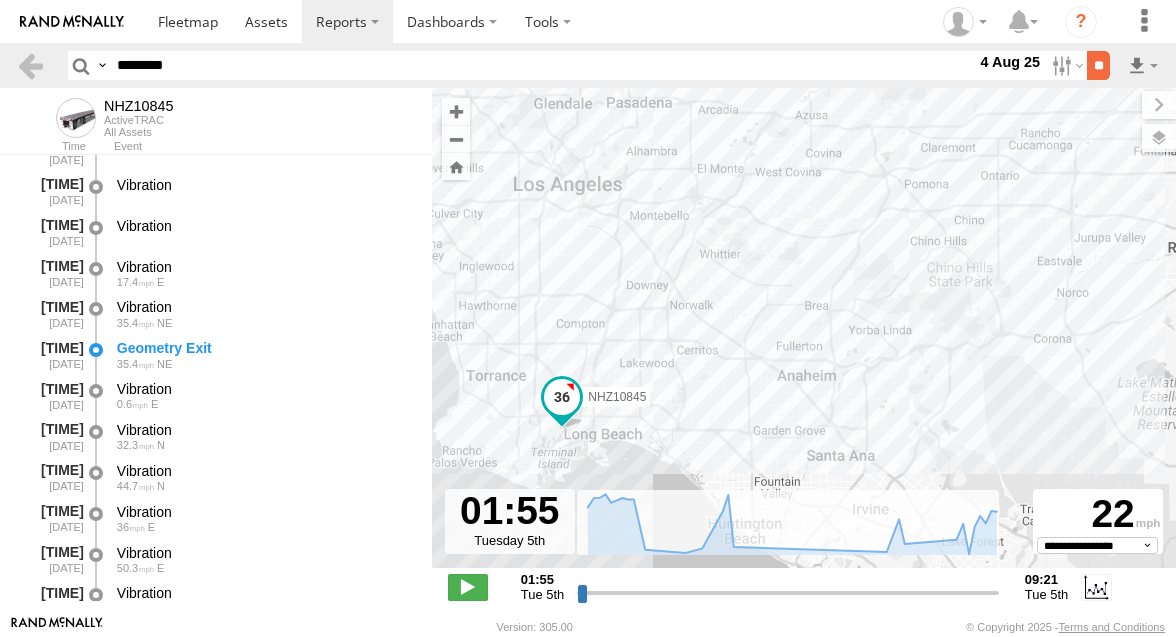 click on "**" at bounding box center [1098, 65] 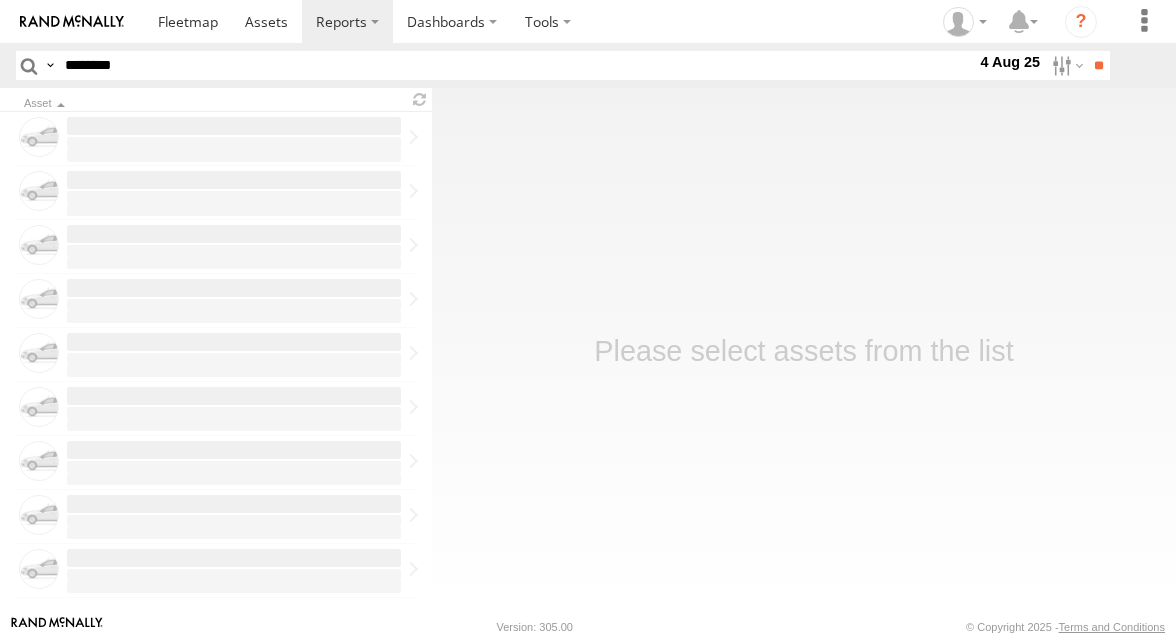 scroll, scrollTop: 0, scrollLeft: 0, axis: both 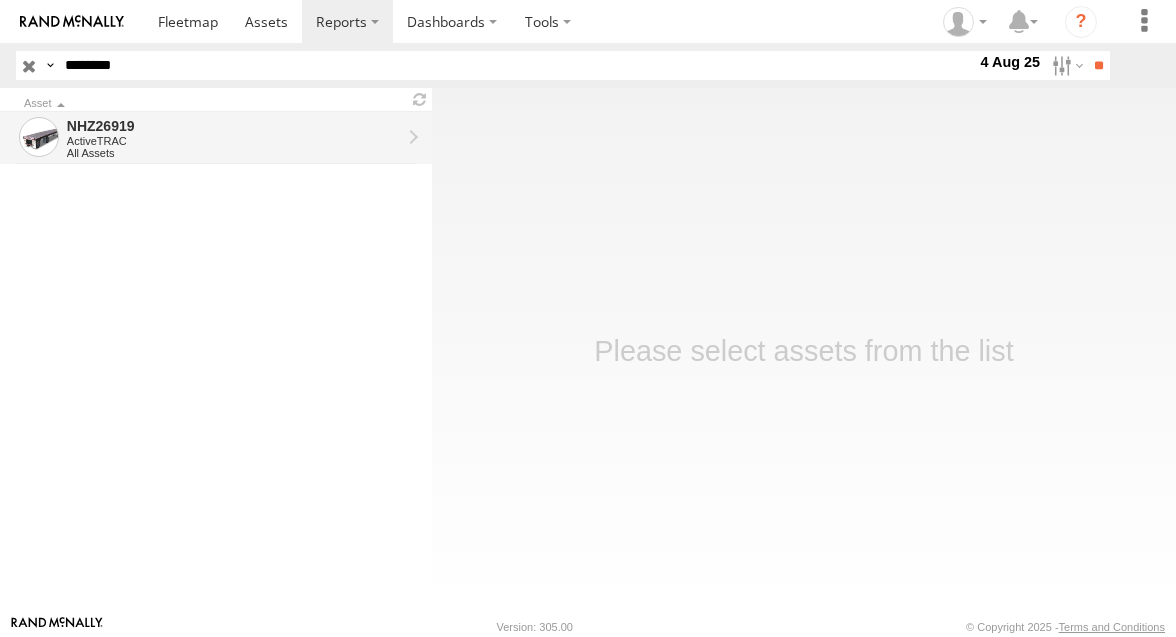 click on "ActiveTRAC" at bounding box center [234, 141] 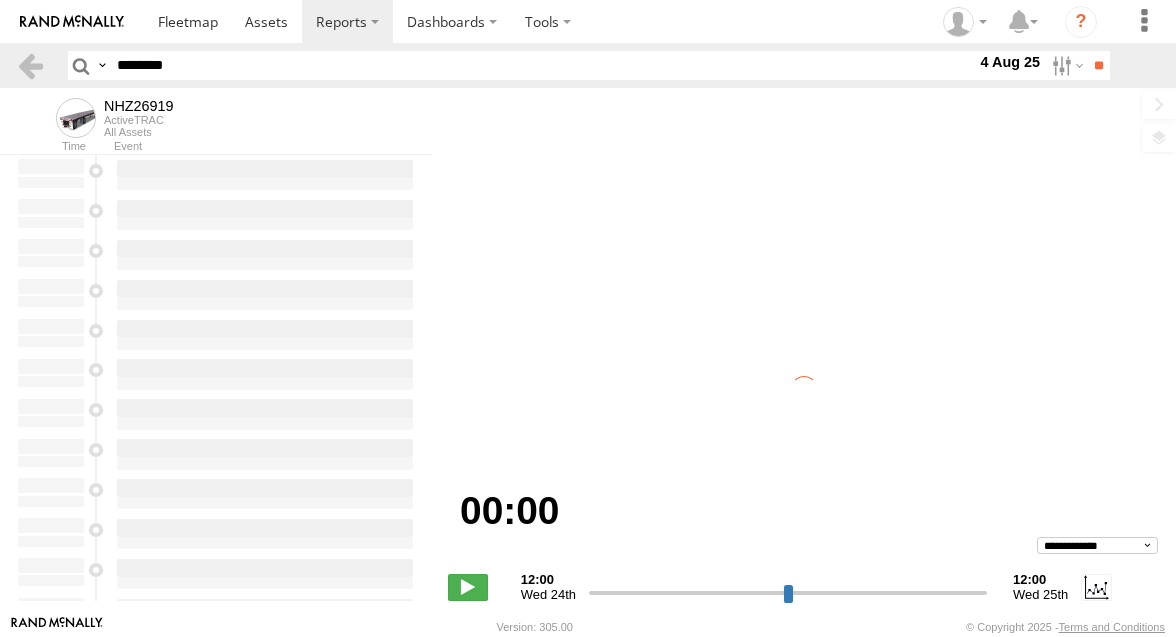 scroll, scrollTop: 0, scrollLeft: 0, axis: both 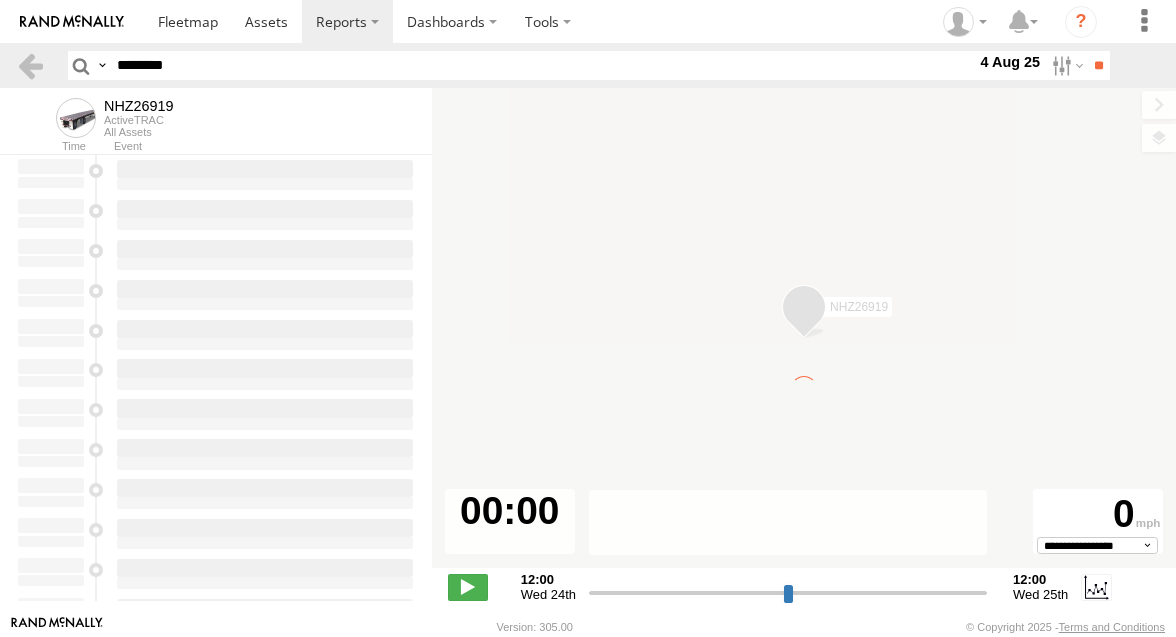type on "**********" 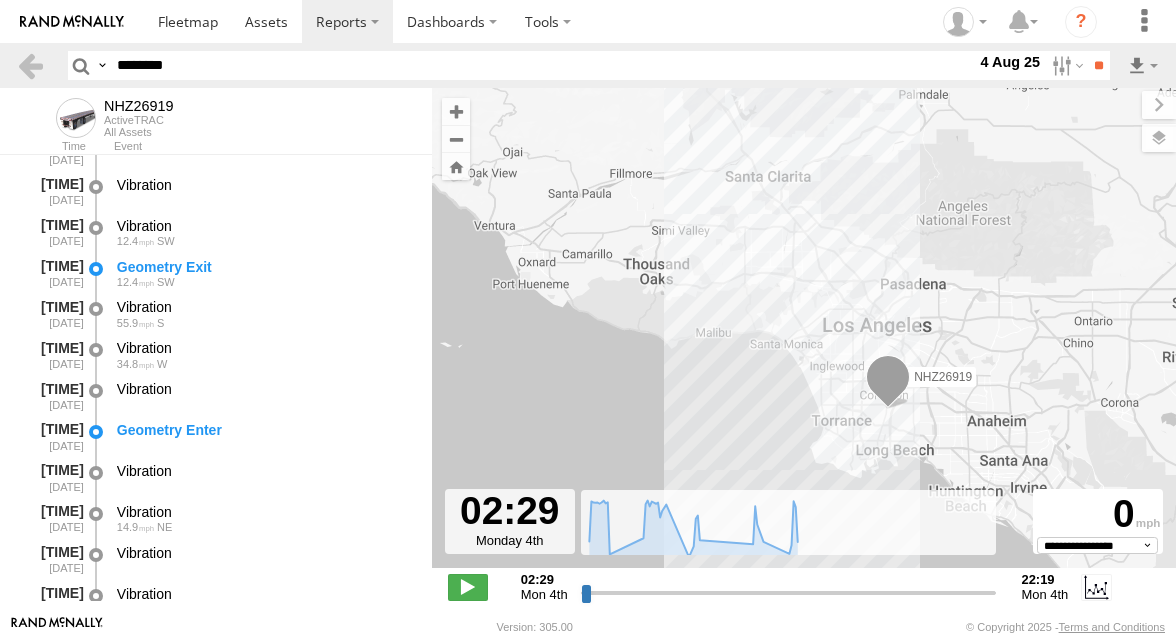 scroll, scrollTop: 1783, scrollLeft: 0, axis: vertical 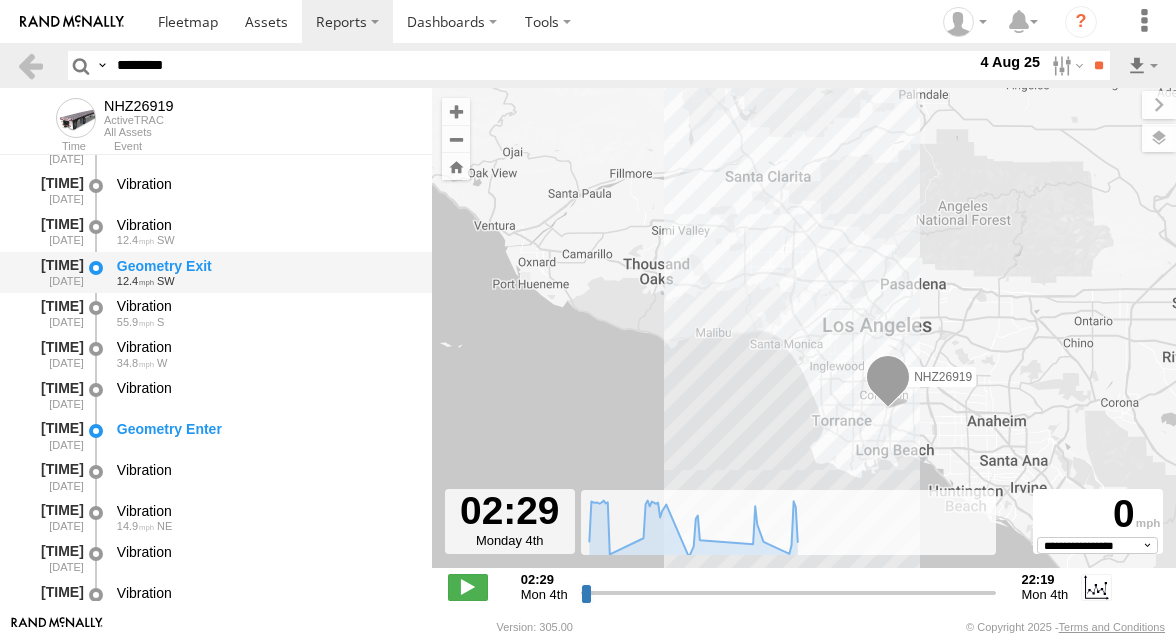 click on "Geometry Exit" at bounding box center [265, 266] 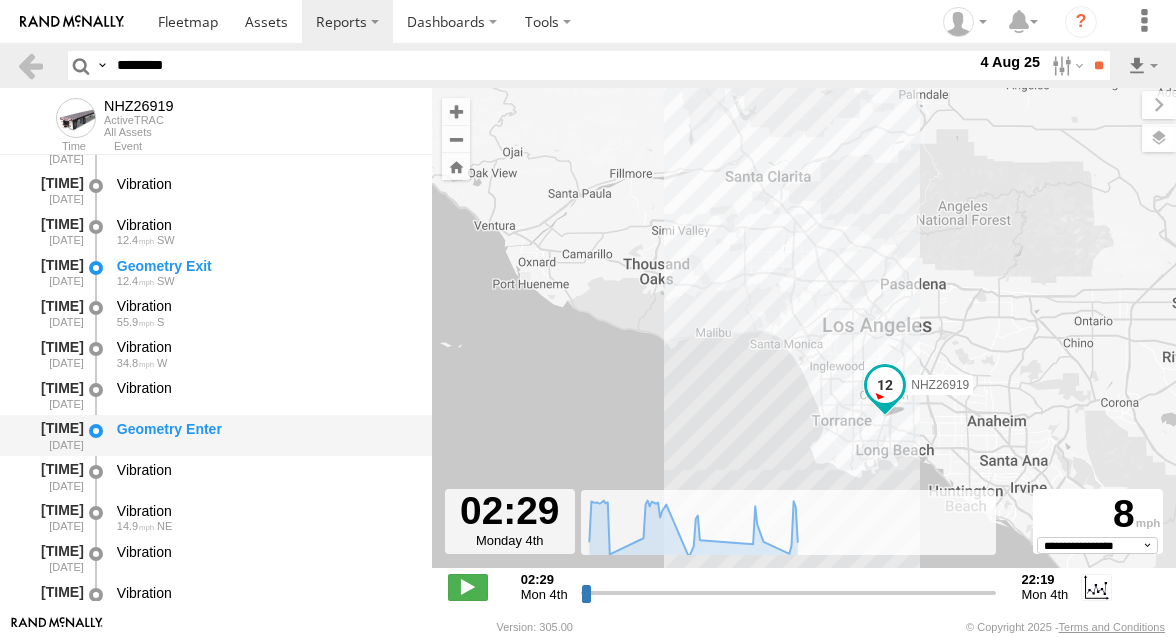 click on "Geometry Enter" at bounding box center [265, 429] 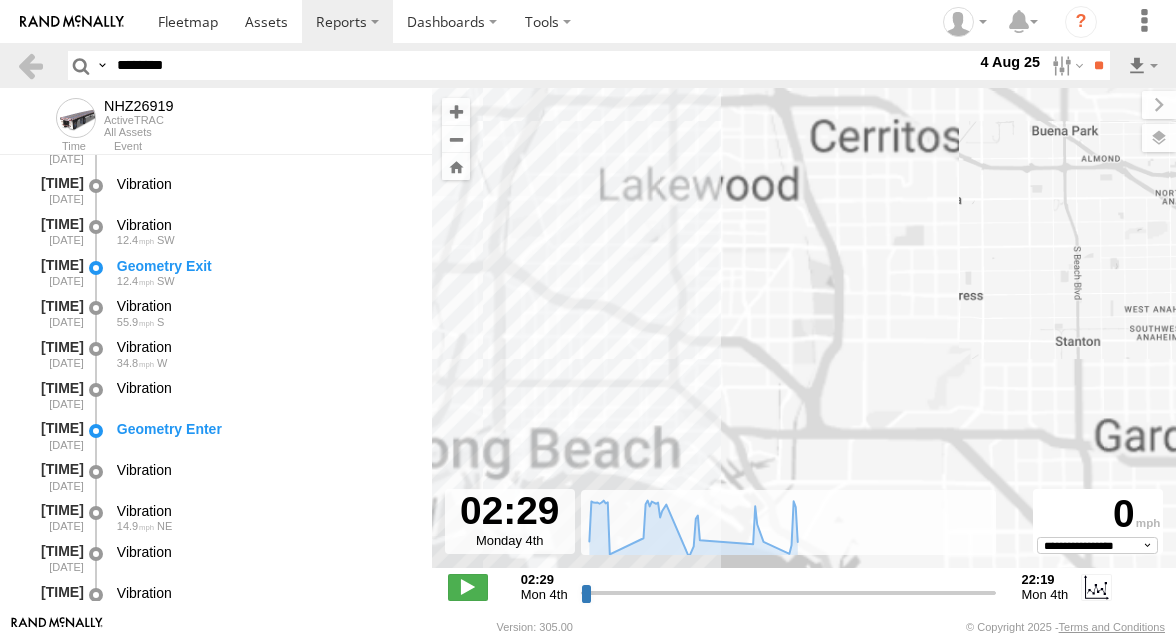 drag, startPoint x: 951, startPoint y: 450, endPoint x: 1003, endPoint y: 344, distance: 118.06778 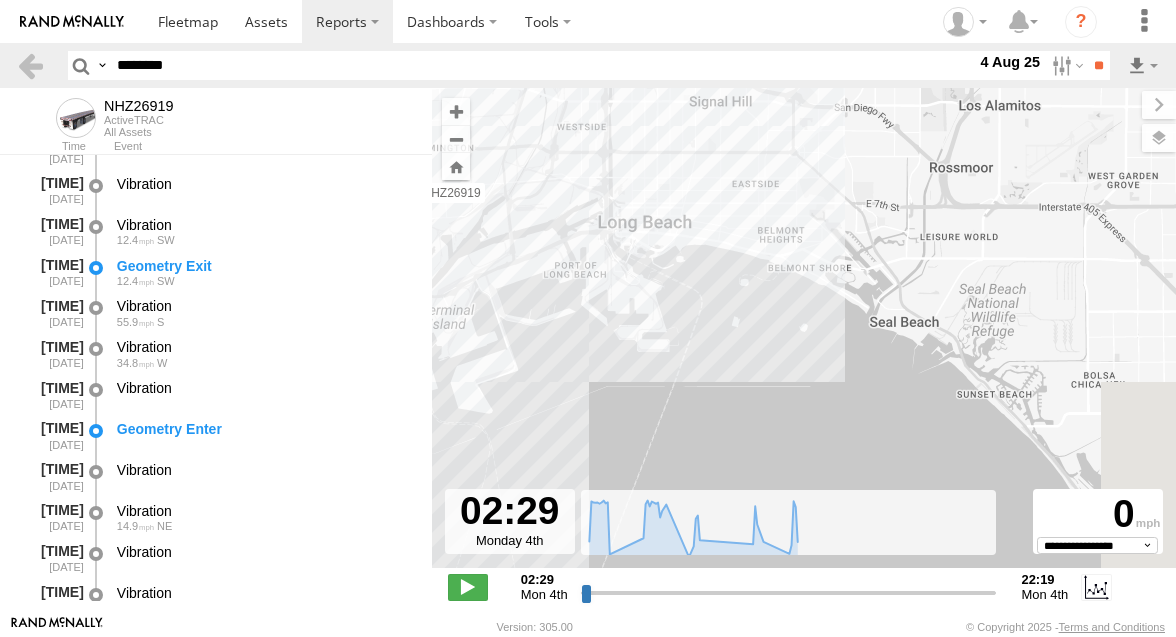 drag, startPoint x: 633, startPoint y: 264, endPoint x: 752, endPoint y: 264, distance: 119 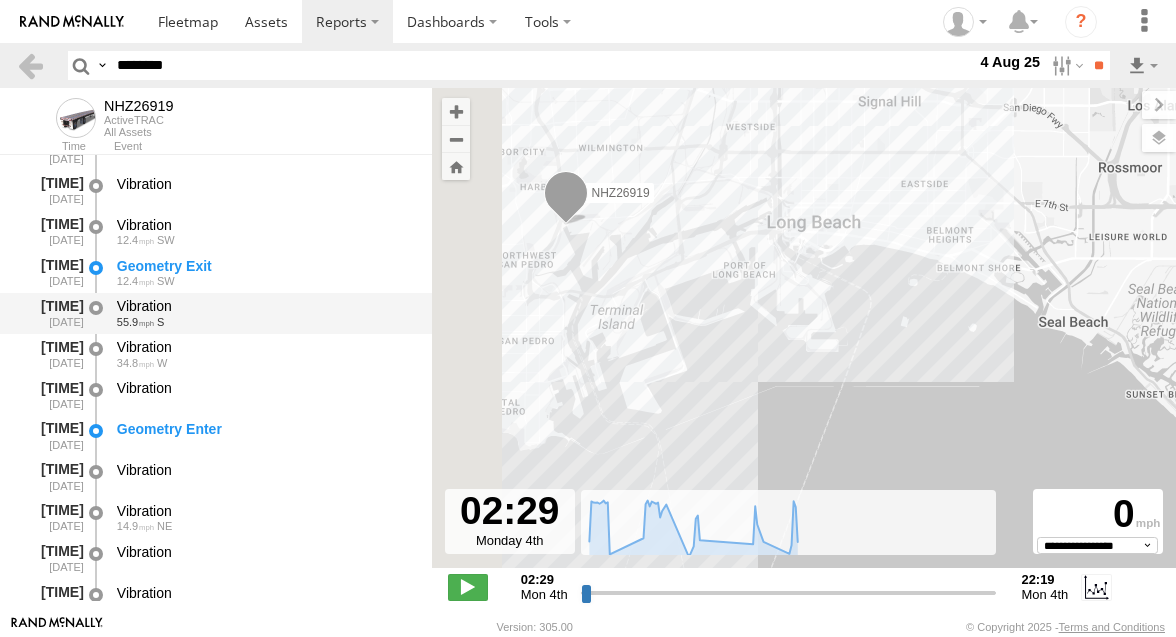 click on "Vibration" at bounding box center (265, 306) 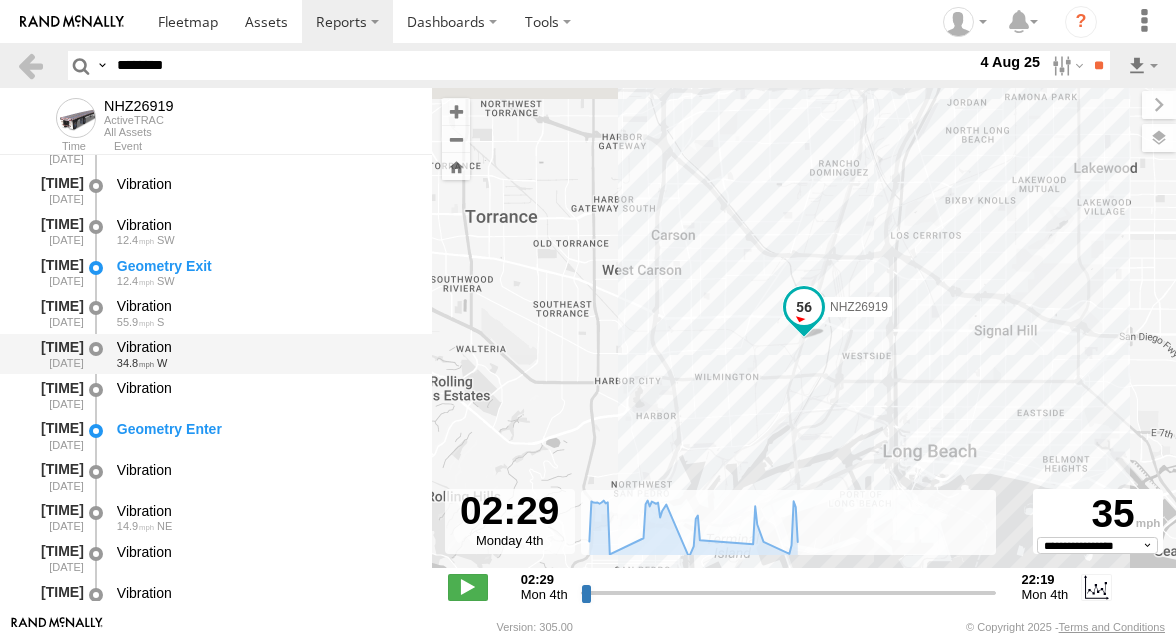 click on "Vibration" at bounding box center [265, 347] 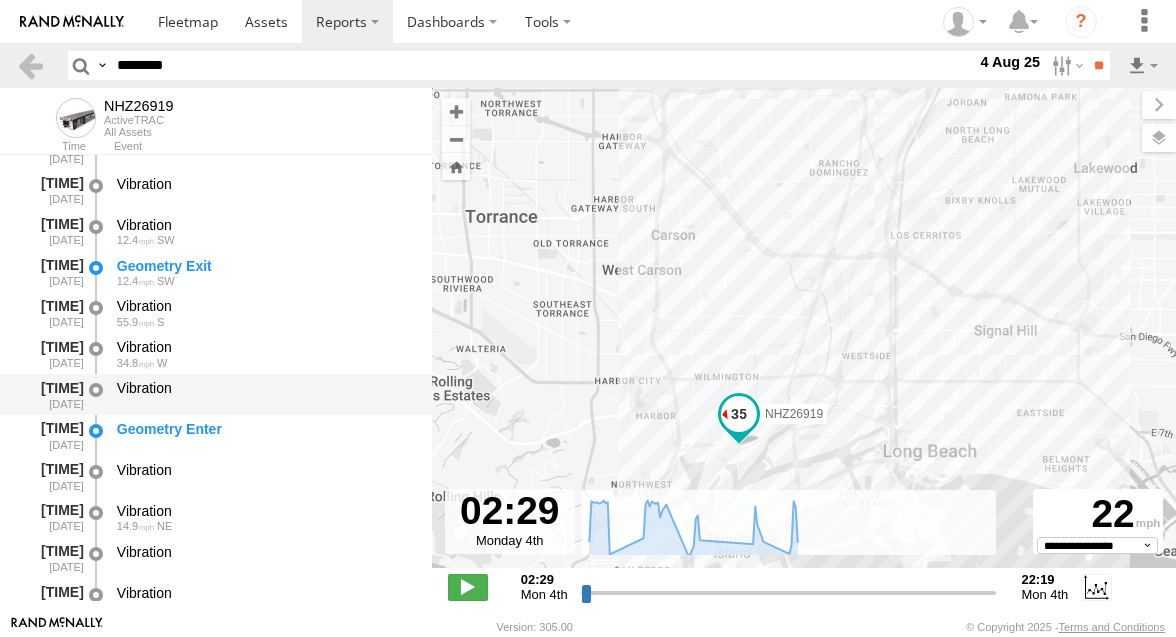 click on "Vibration" at bounding box center (265, 388) 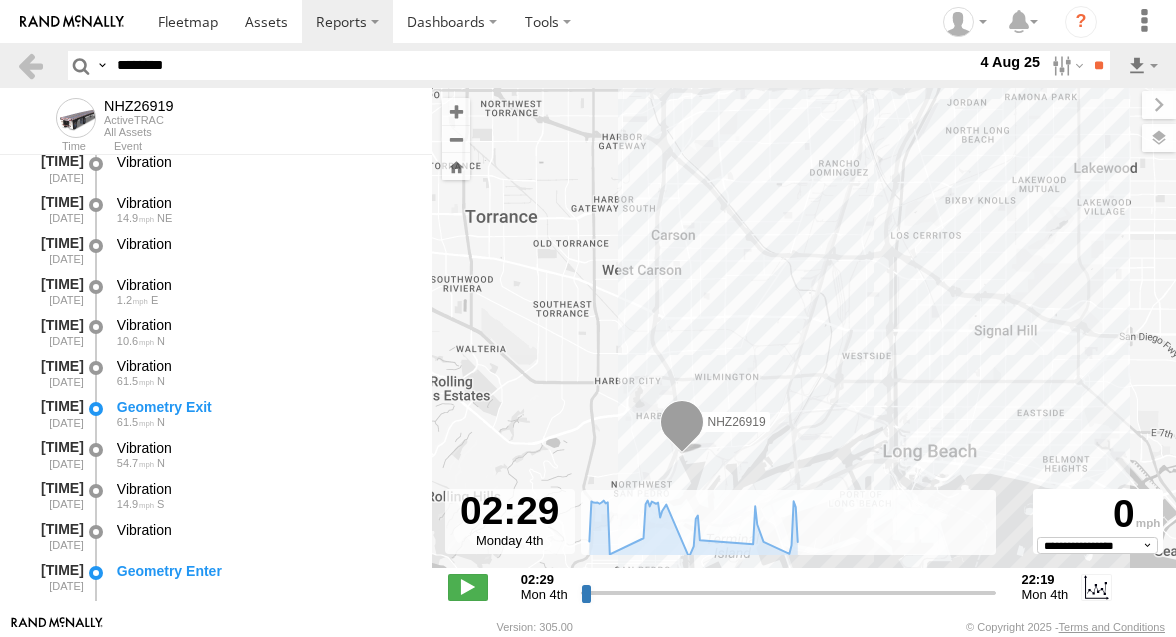 scroll, scrollTop: 2108, scrollLeft: 0, axis: vertical 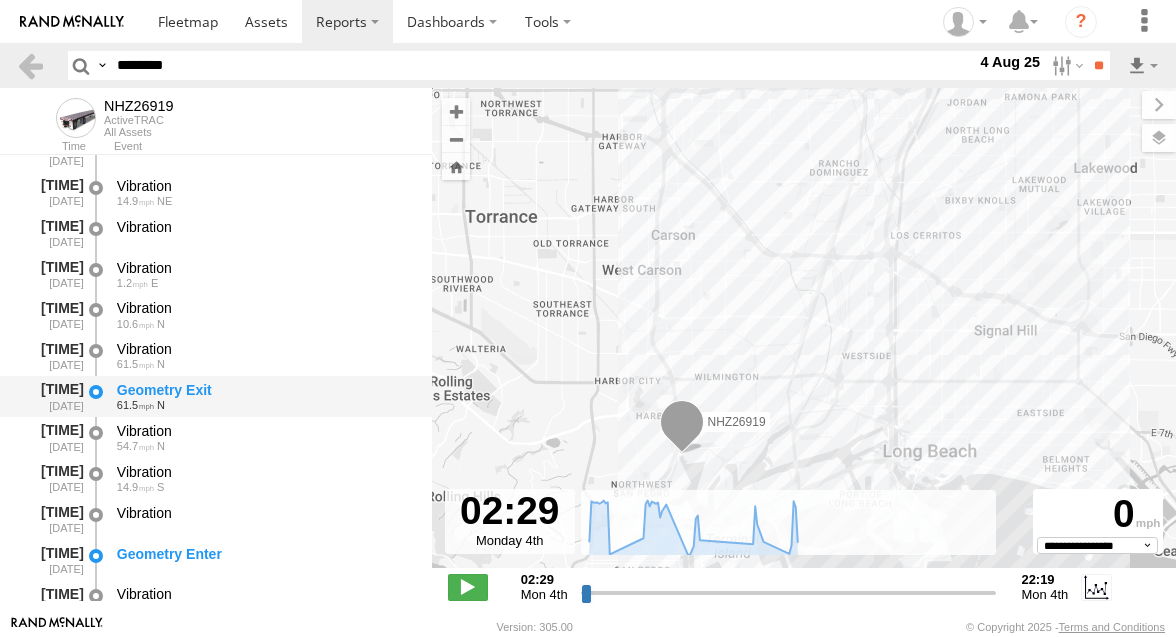 click on "[GEOMETRY_EXIT]
61.5
N" at bounding box center [265, 396] 